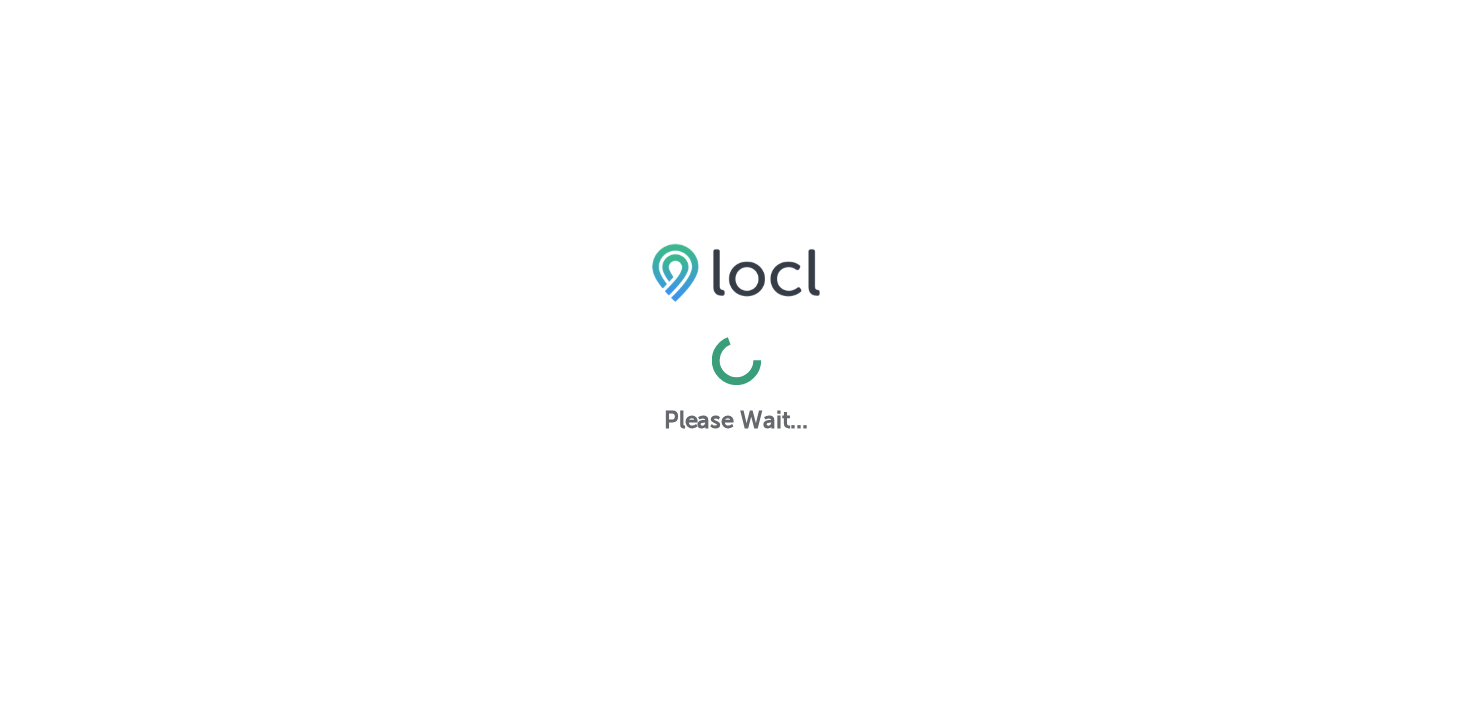 scroll, scrollTop: 0, scrollLeft: 0, axis: both 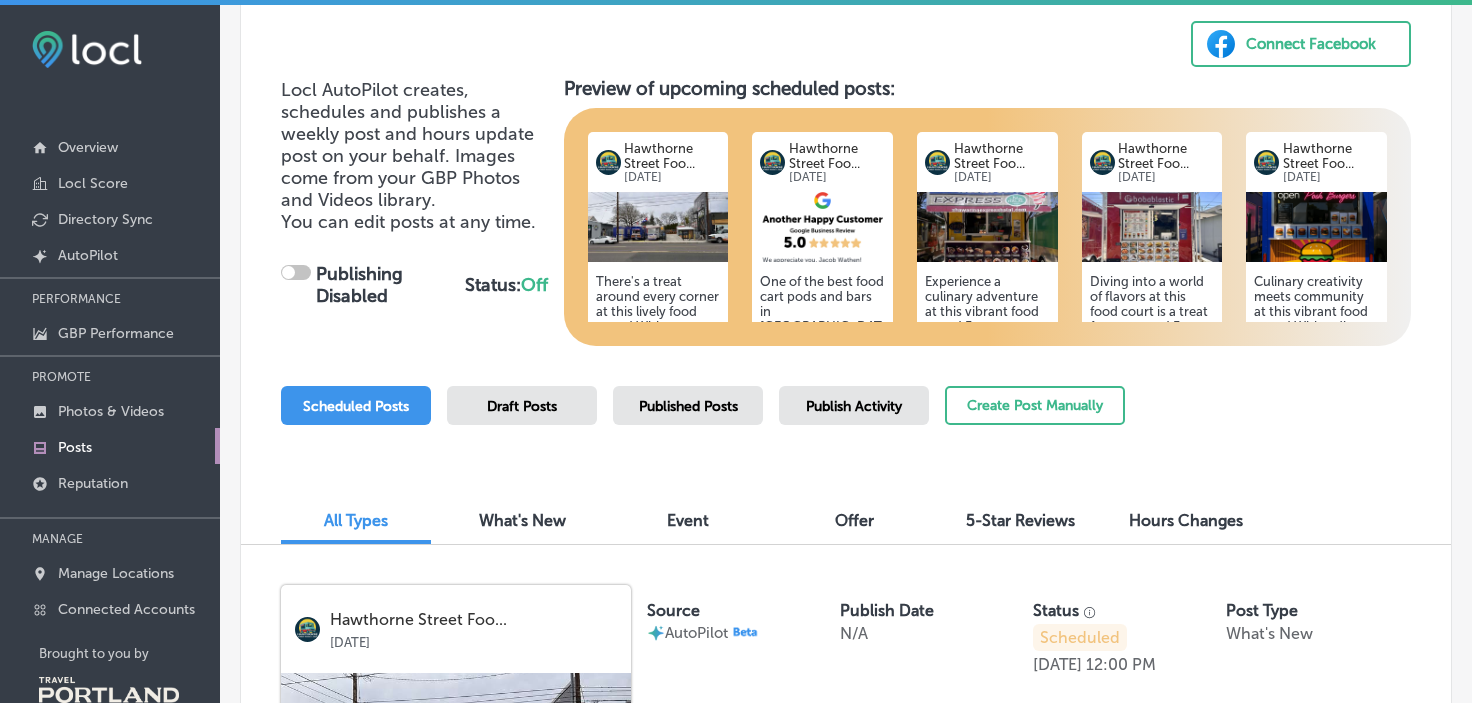 checkbox on "true" 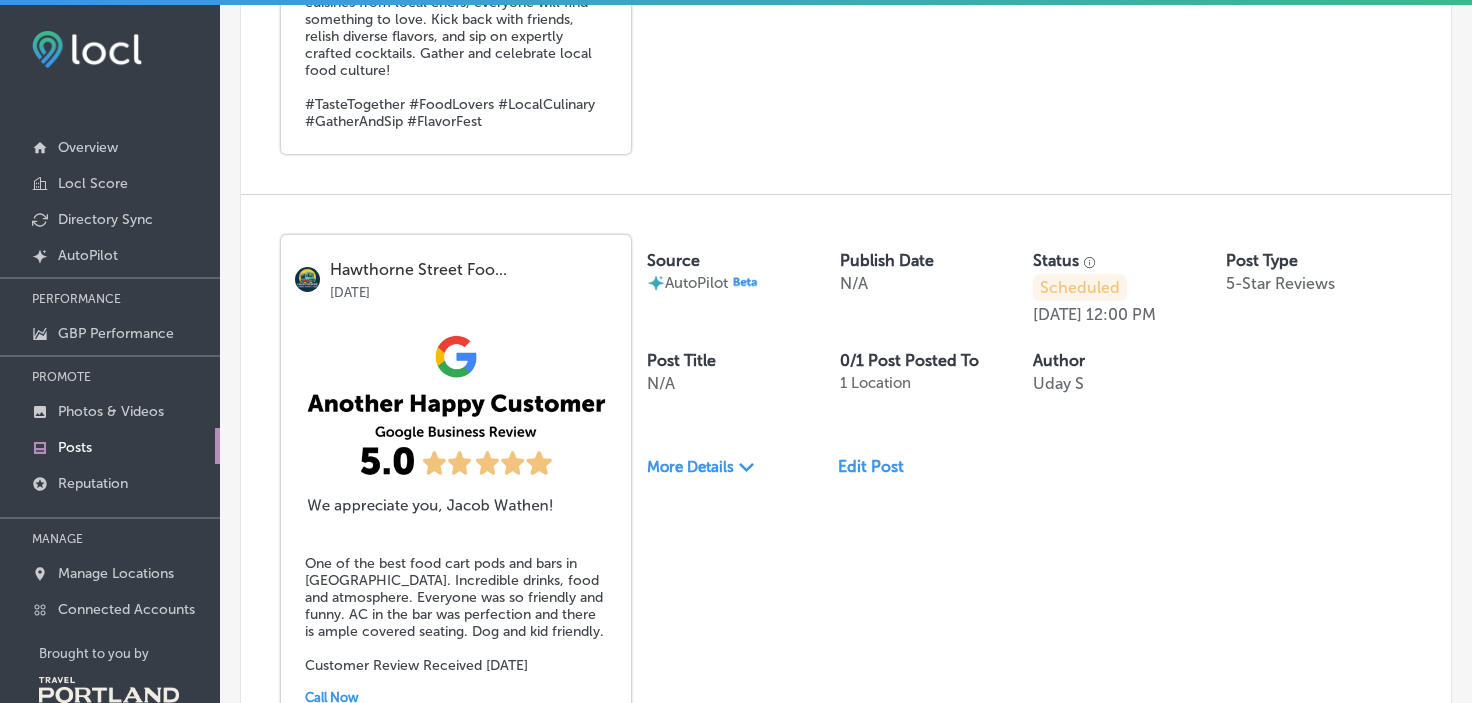 scroll, scrollTop: 1120, scrollLeft: 0, axis: vertical 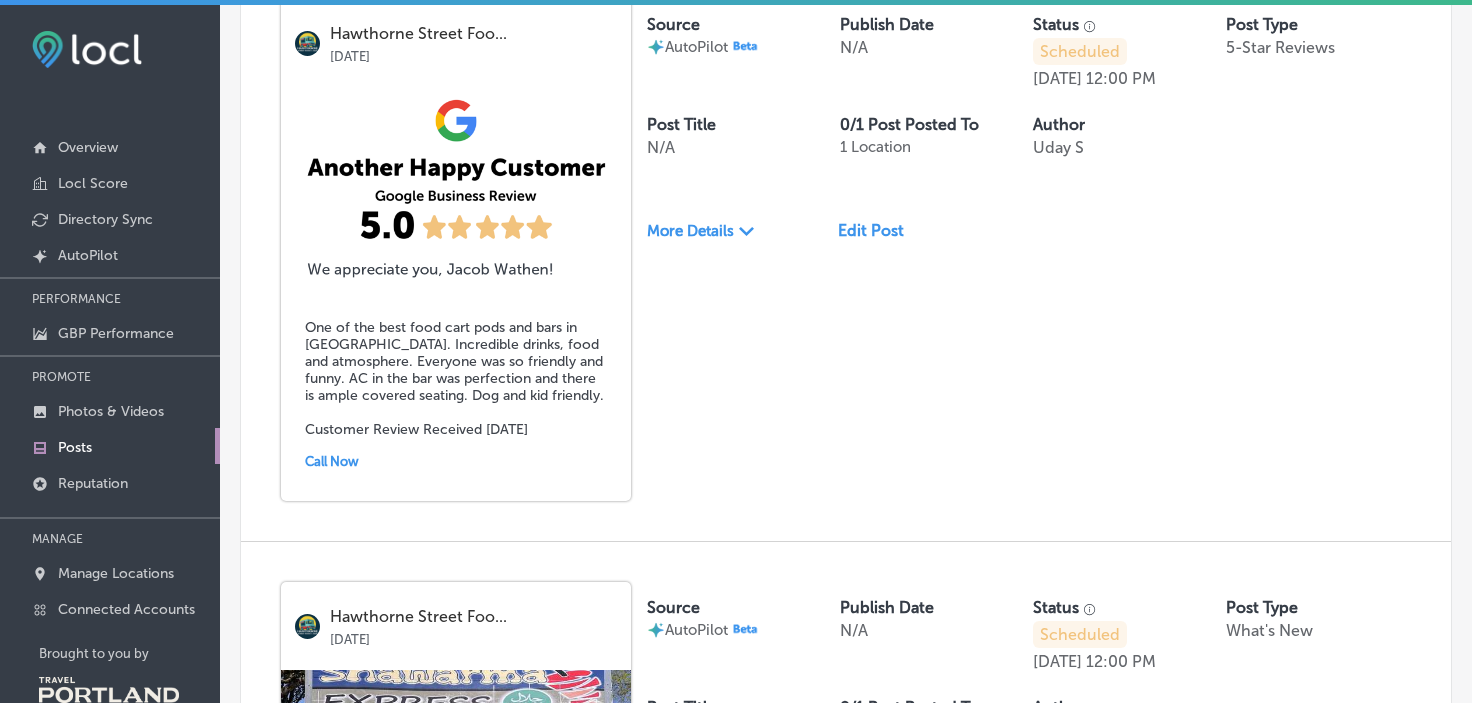 click on "More Details" at bounding box center (690, 231) 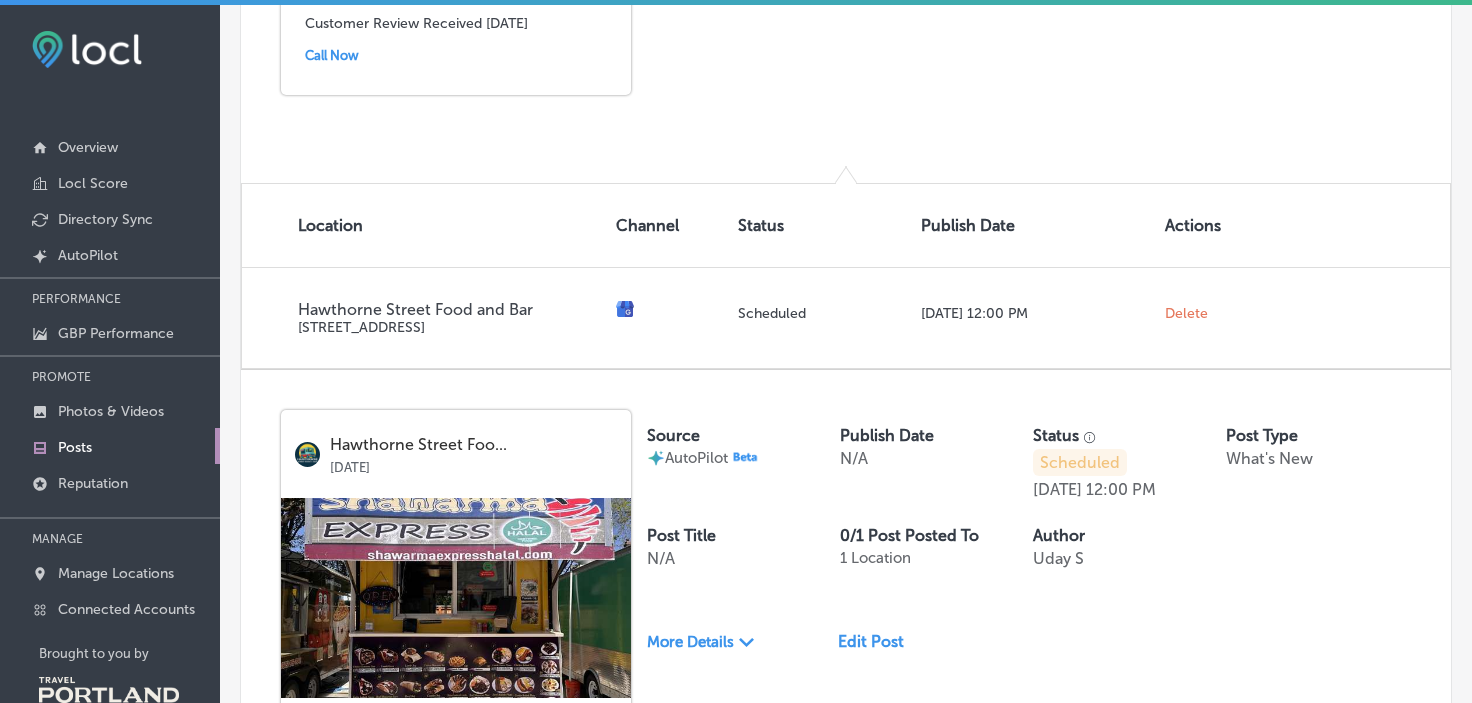 scroll, scrollTop: 1796, scrollLeft: 0, axis: vertical 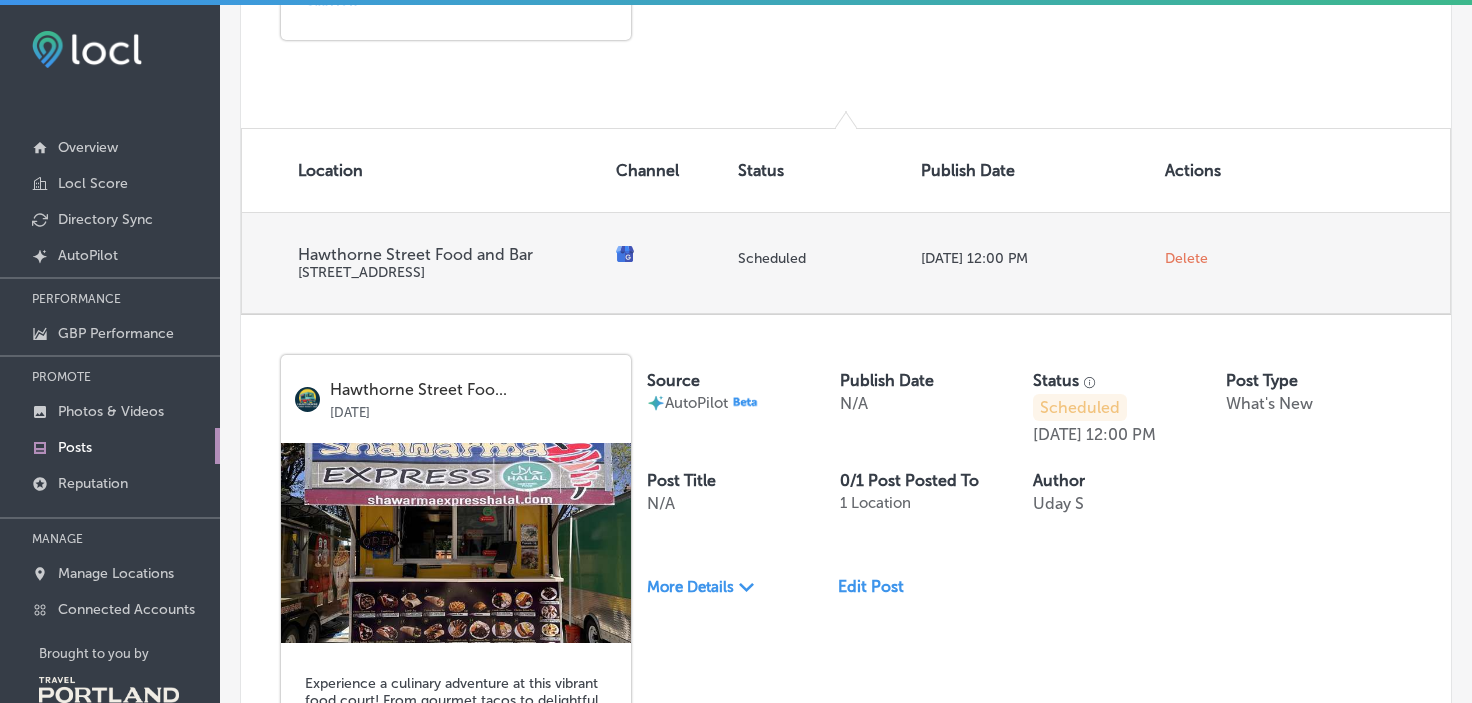 click on "Delete" at bounding box center (1186, 258) 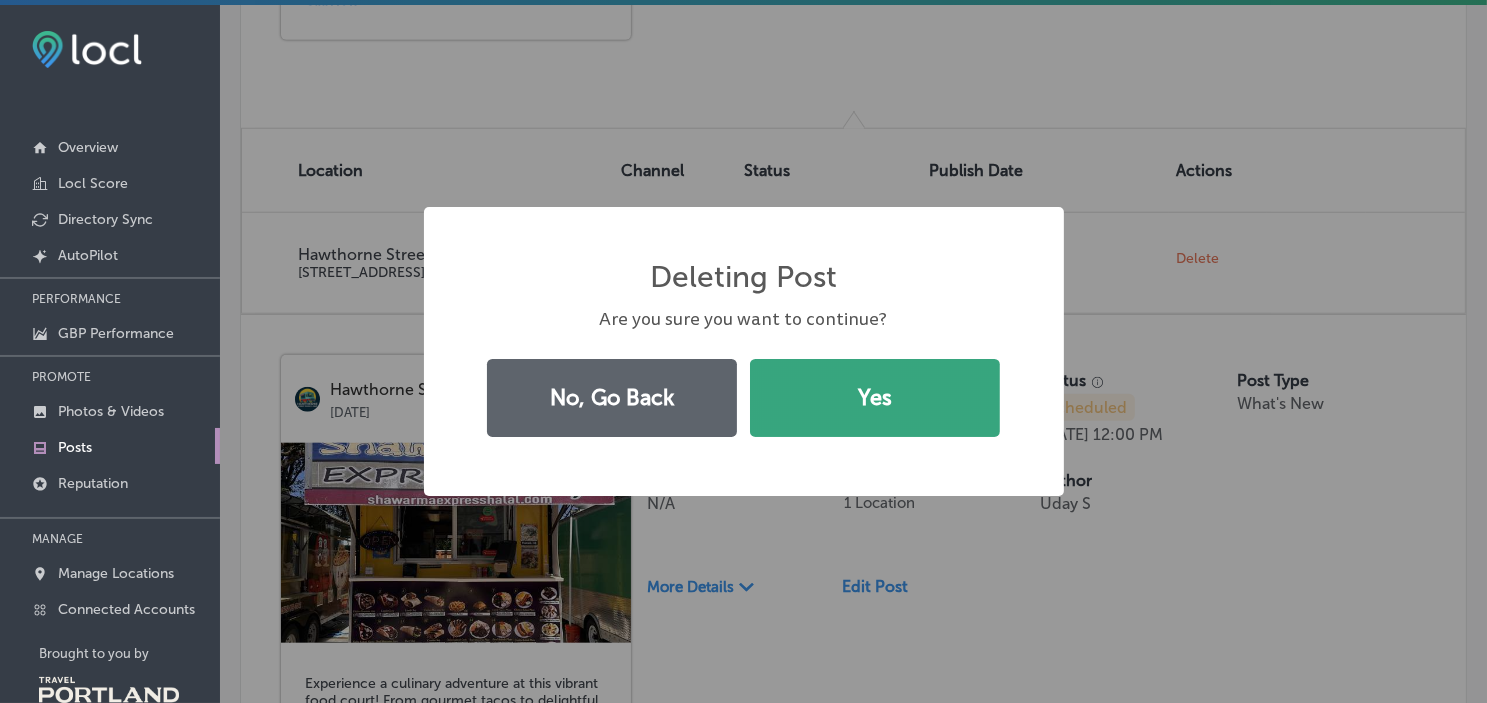 click on "Yes" at bounding box center [875, 398] 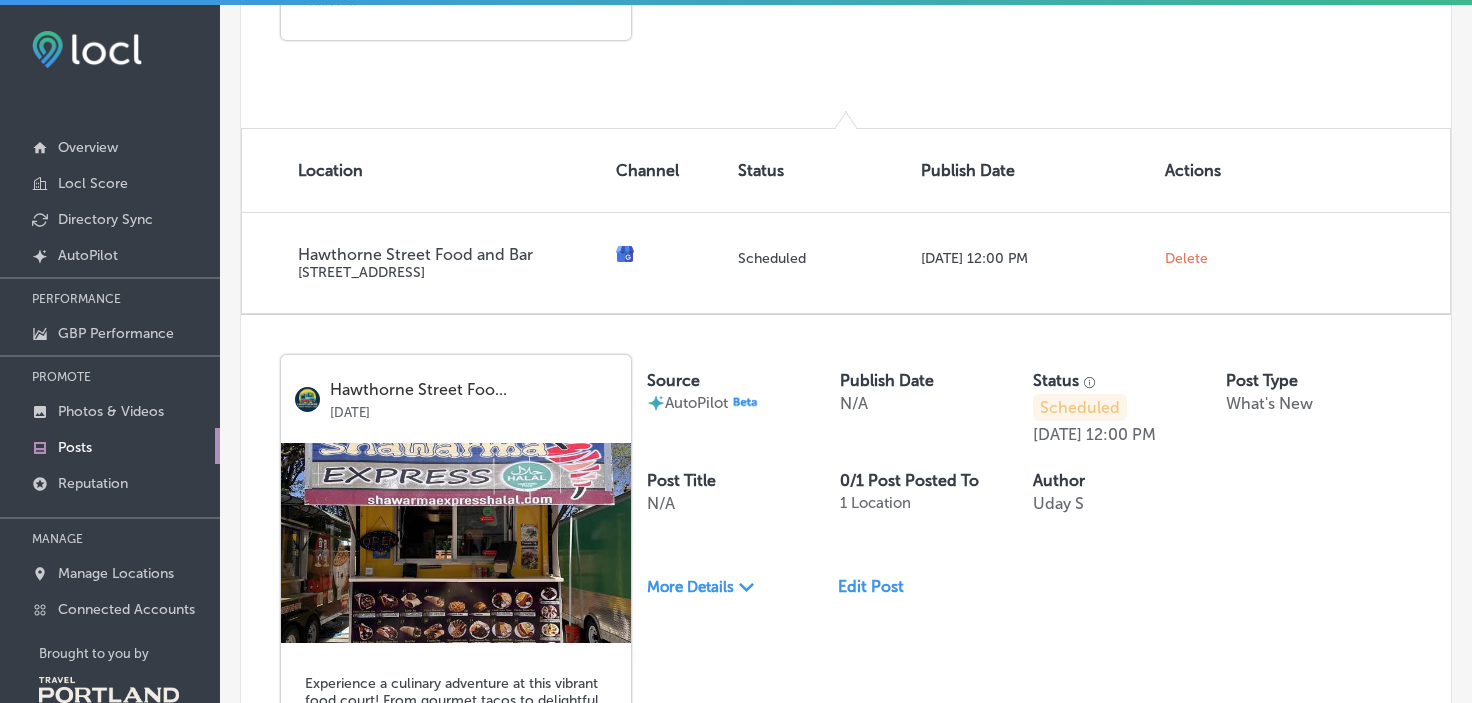scroll, scrollTop: 981, scrollLeft: 0, axis: vertical 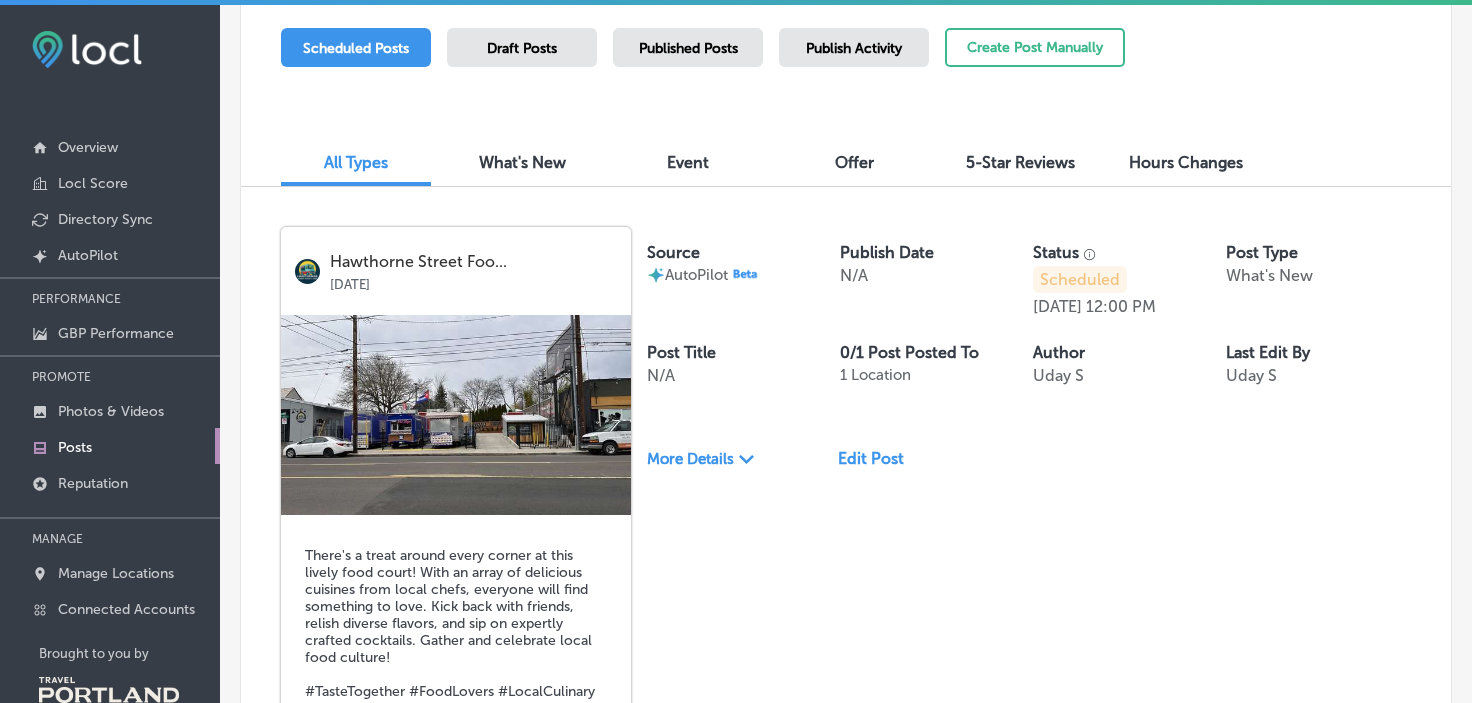 click on "5-Star Reviews" at bounding box center (1020, 164) 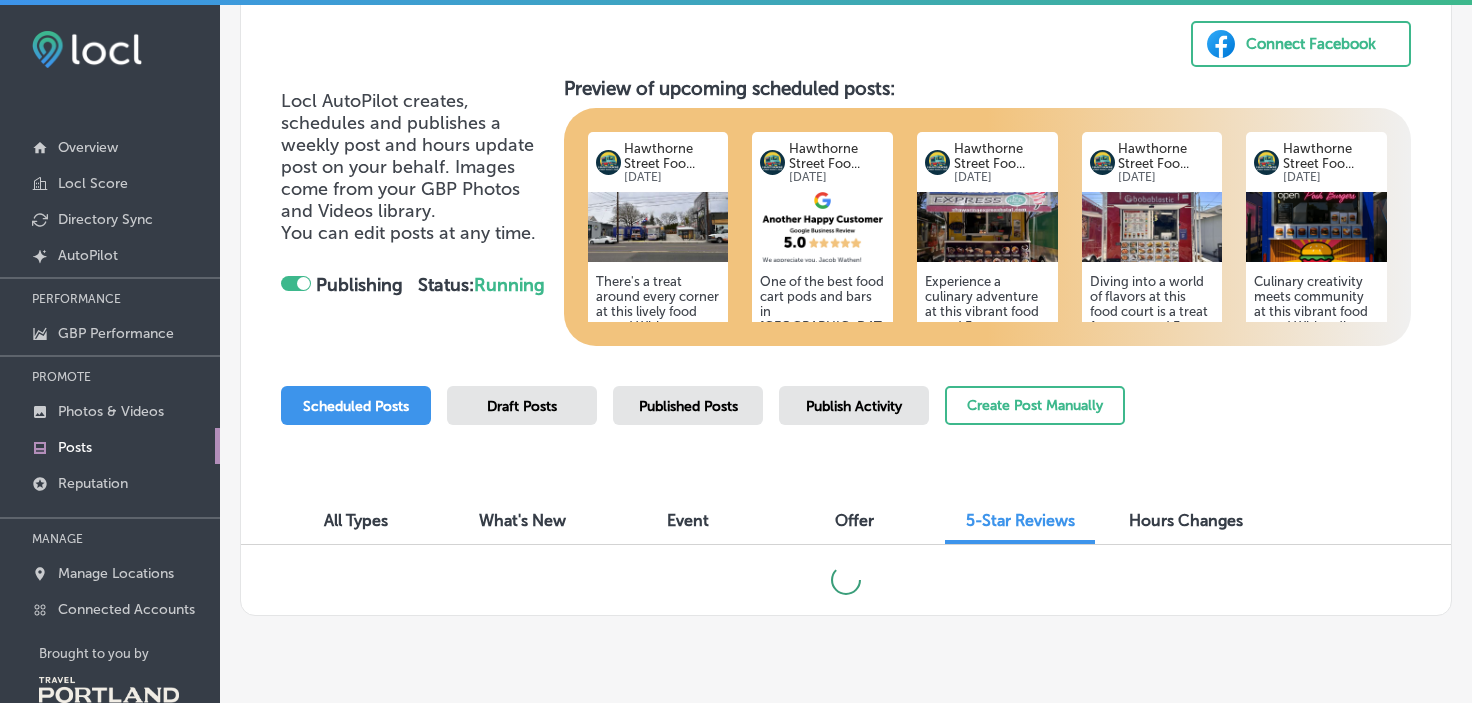 scroll, scrollTop: 147, scrollLeft: 0, axis: vertical 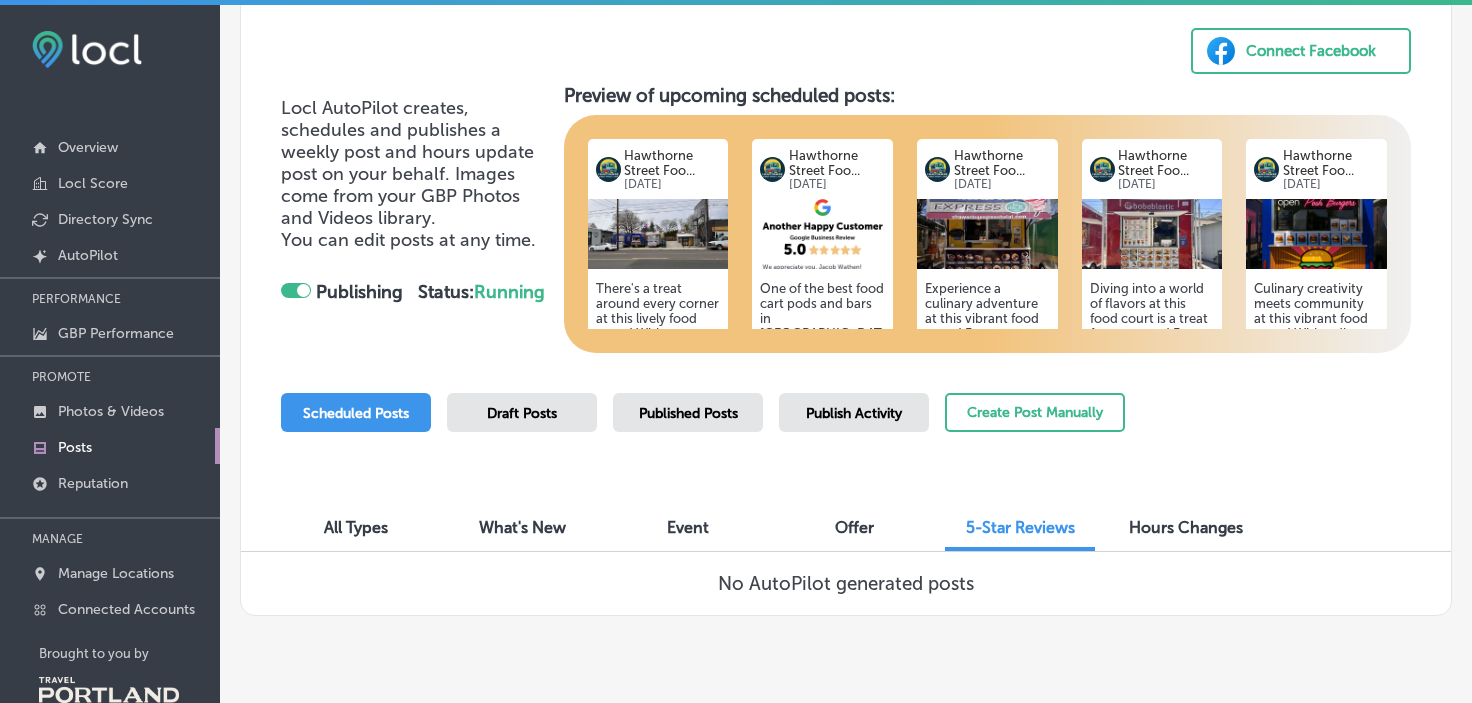 click on "Publish Activity" at bounding box center (854, 412) 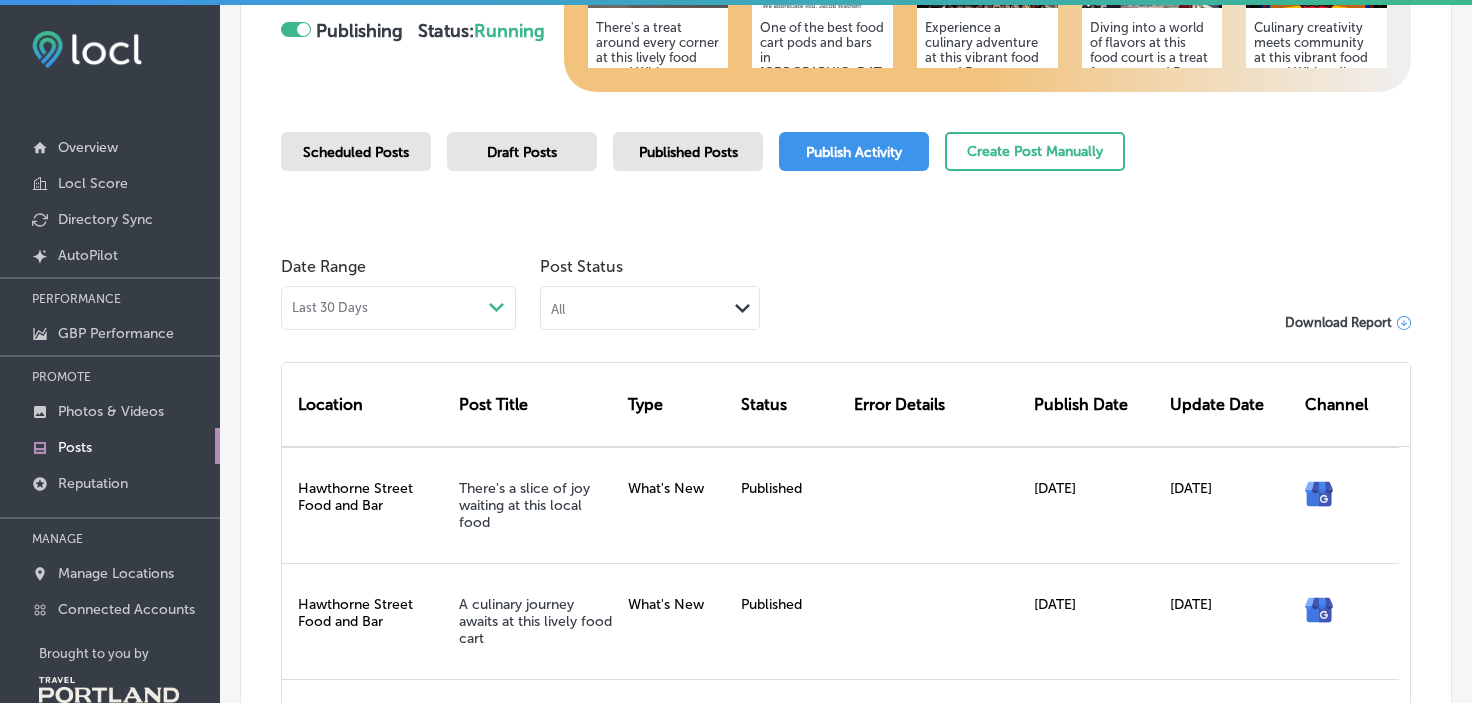 scroll, scrollTop: 512, scrollLeft: 0, axis: vertical 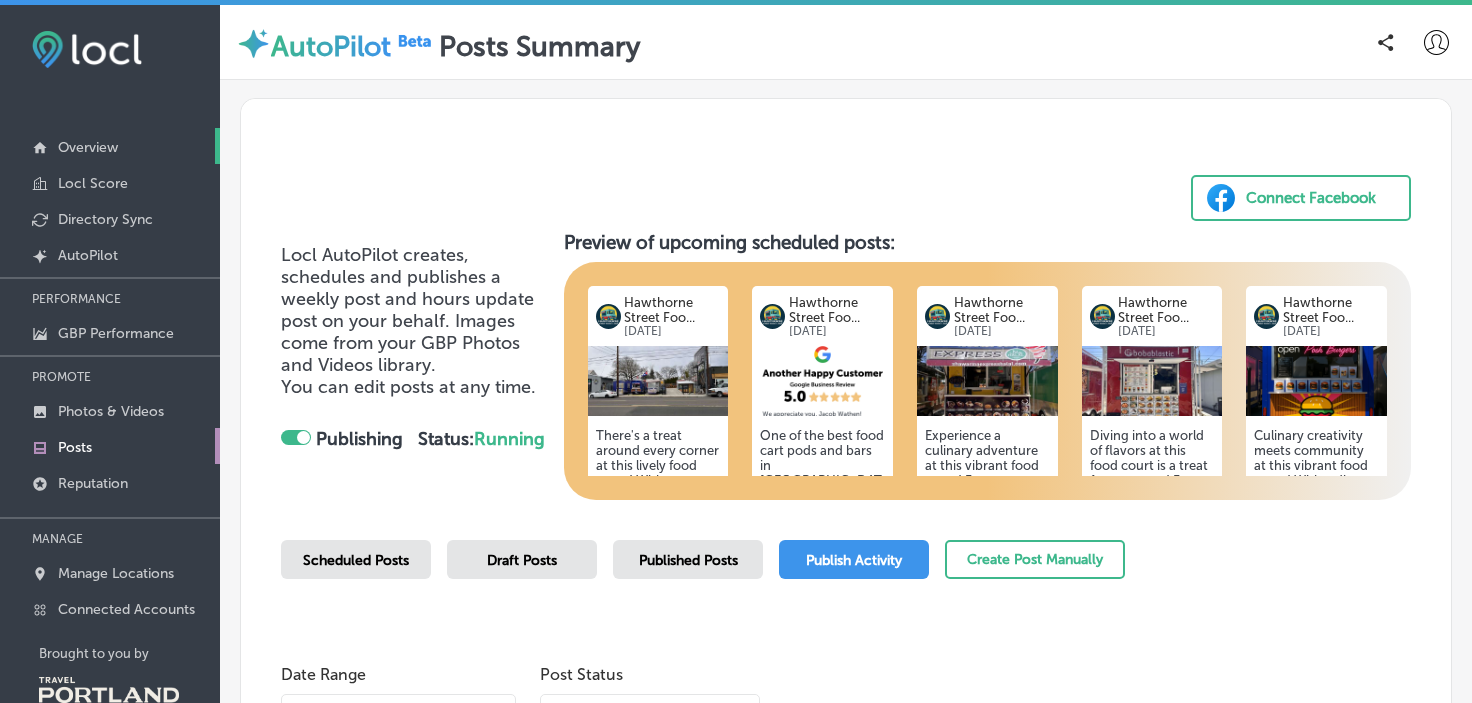 click on "Overview" at bounding box center [110, 146] 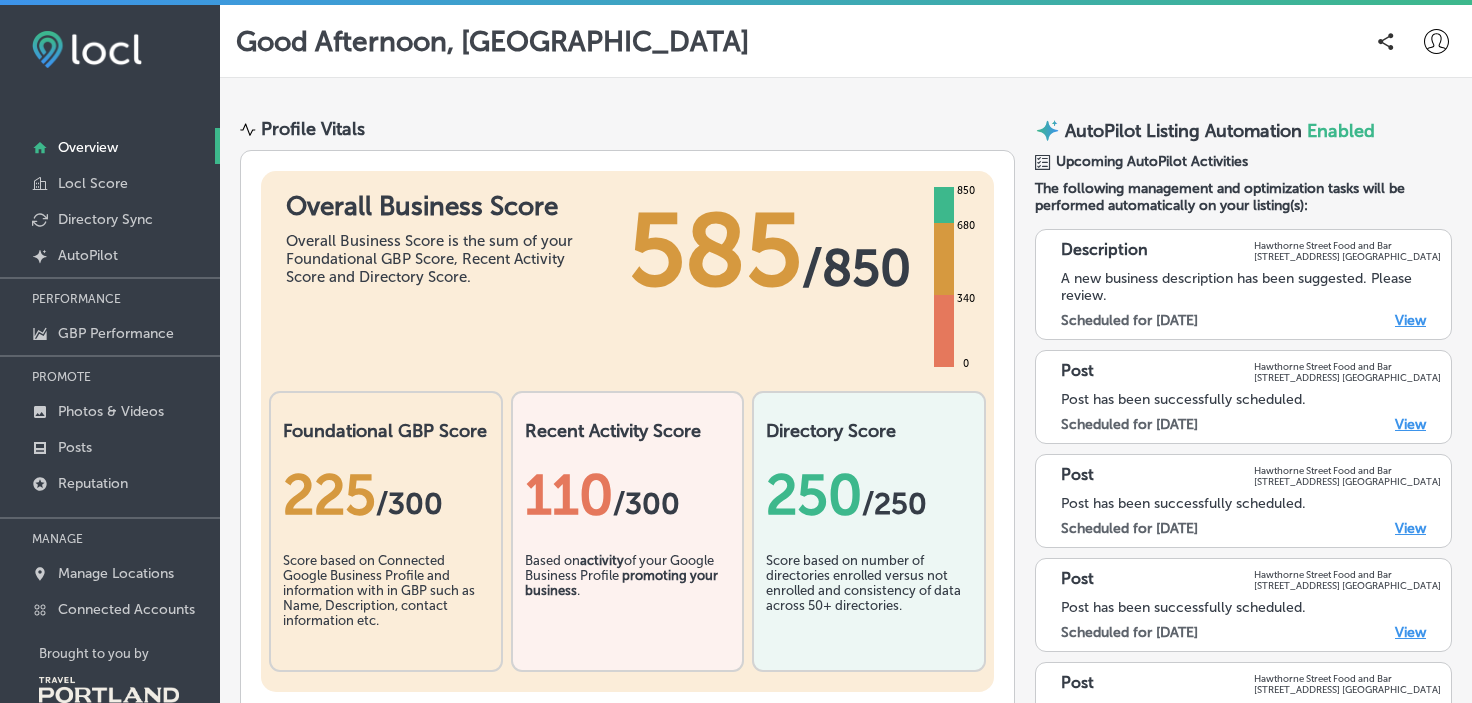 scroll, scrollTop: 154, scrollLeft: 0, axis: vertical 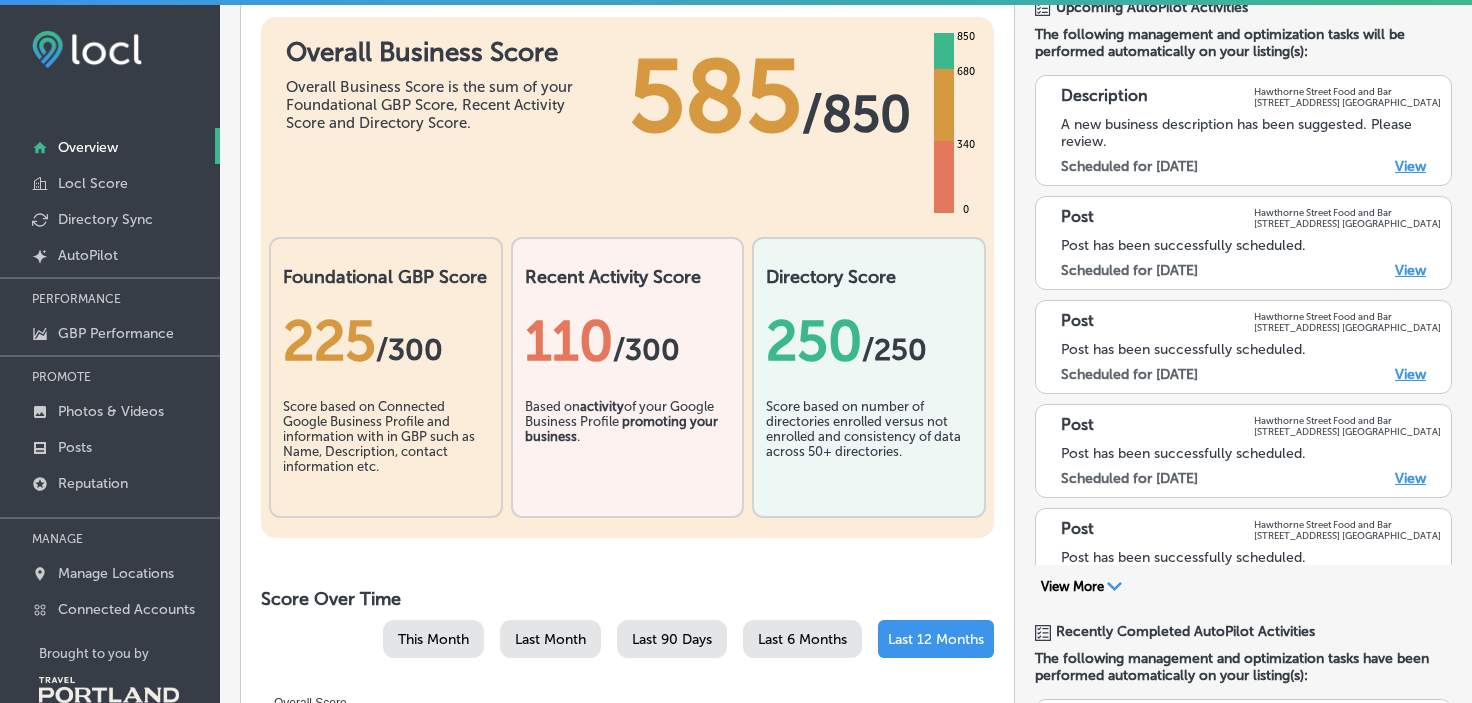 click on "View" at bounding box center (1410, 166) 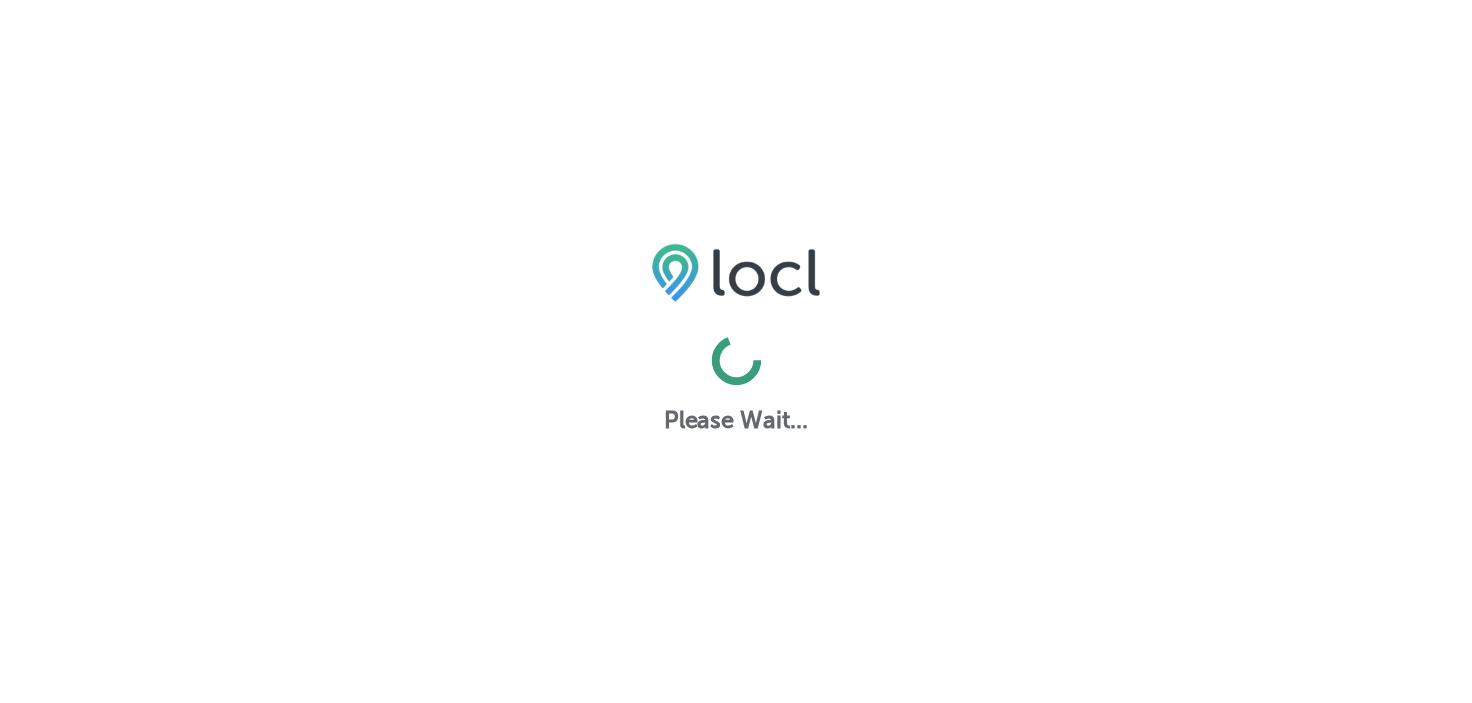 scroll, scrollTop: 0, scrollLeft: 0, axis: both 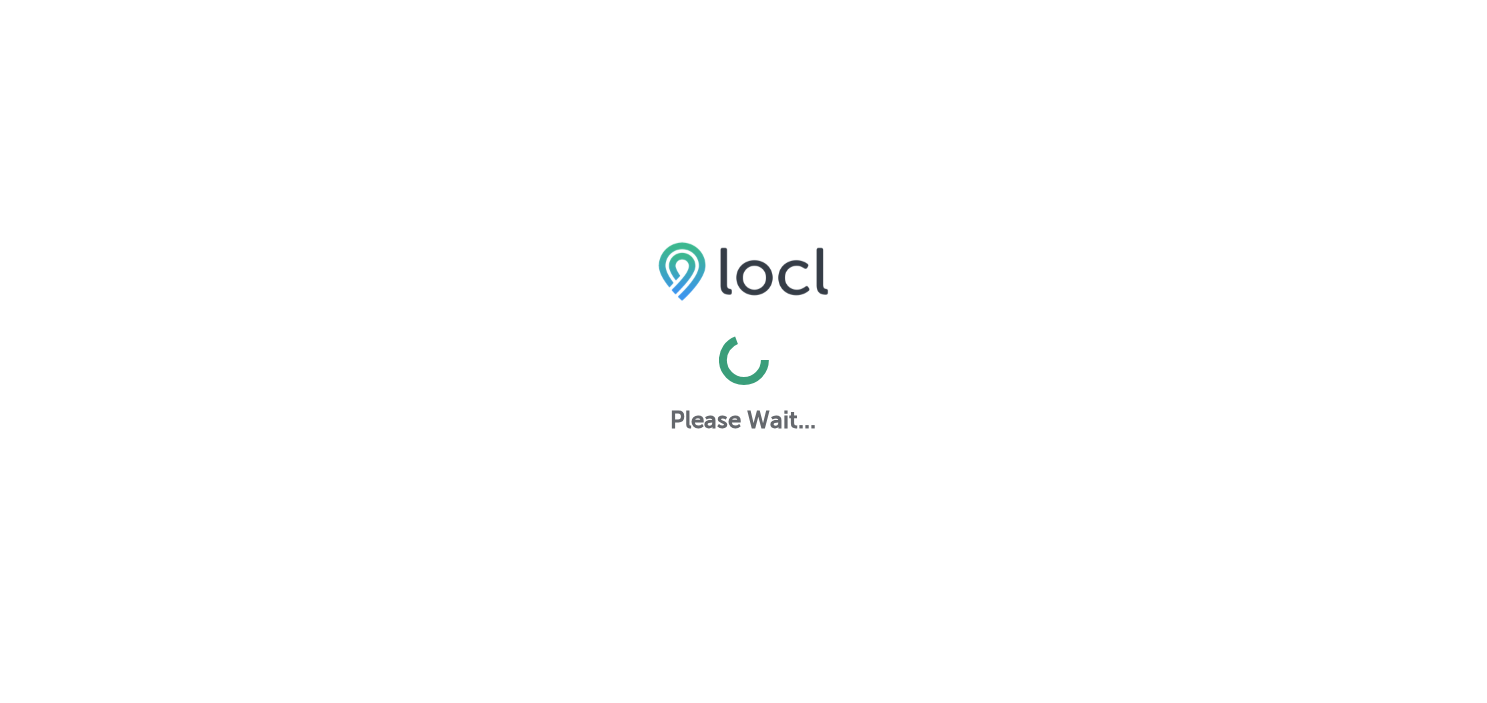 select on "US" 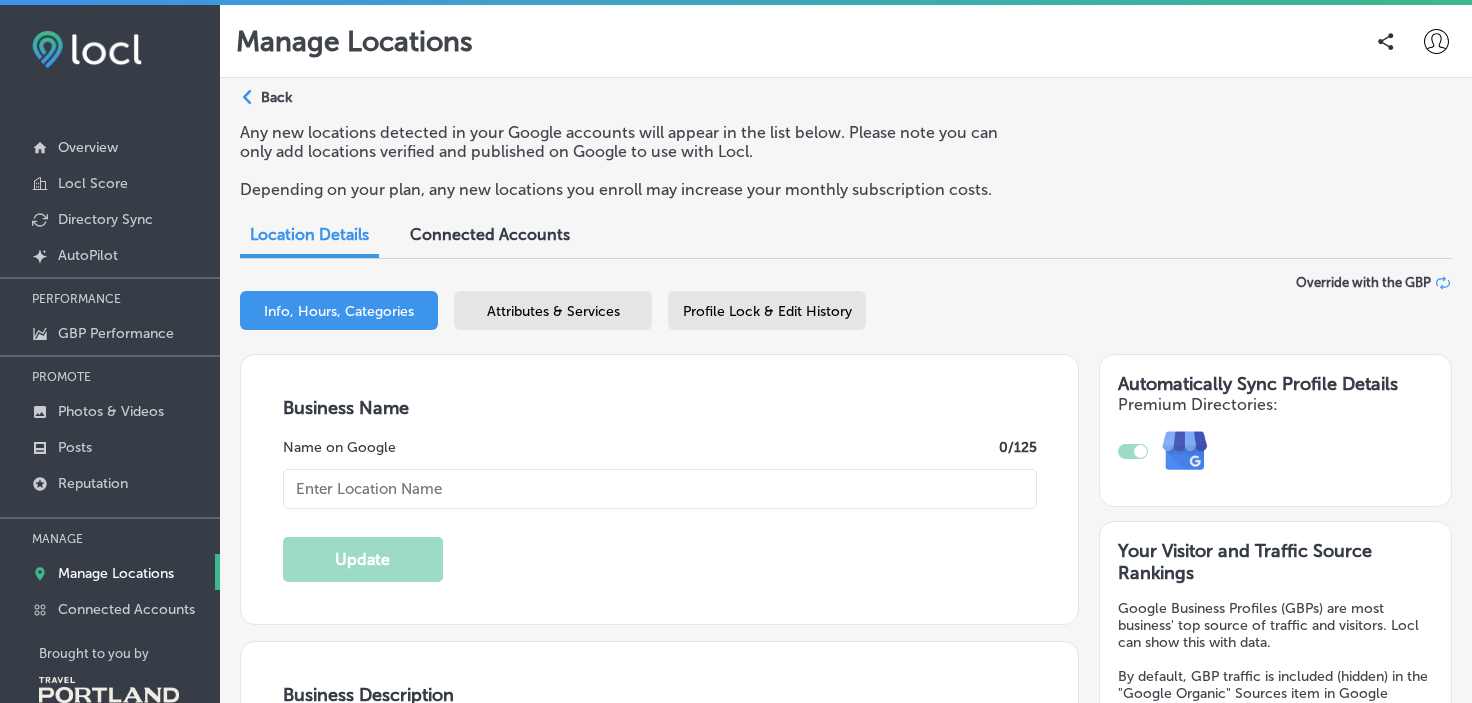 scroll, scrollTop: 0, scrollLeft: 0, axis: both 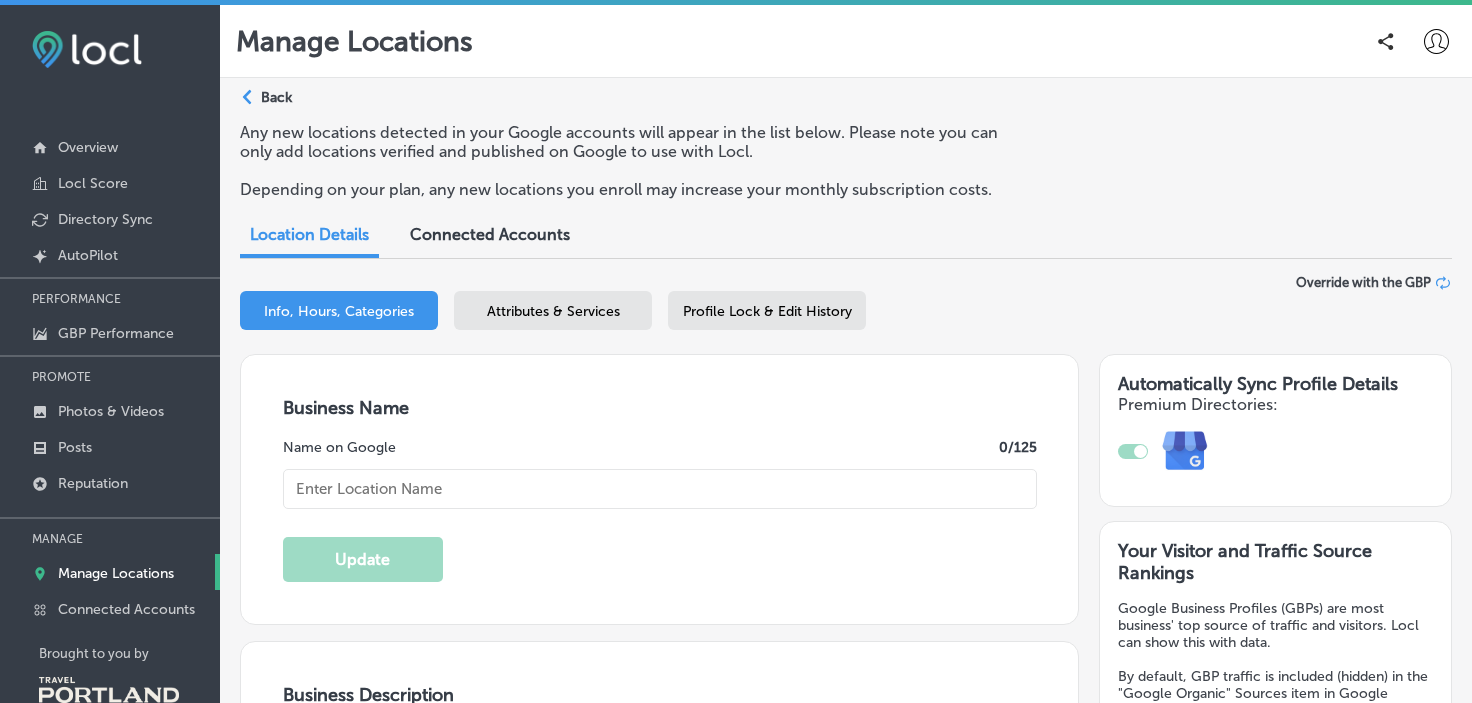 type on "Welcome to Hawthorne Street Food and Bar, where culinary creativity meets a vibrant social scene! Our unique food cart pod offers a diverse selection of mouthwatering dishes from talented local chefs, ensuring there's something for everyone. Whether you're craving gourmet tacos, burgers, or vegan delights, our lineup of food carts promises an exciting dining experience.
As the sun sets, unwind at our stylish cocktail bar, where skilled mixologists craft refreshing drinks to complement your meal. With a lively atmosphere and communal seating, Hawthorne Street Food and Bar is the perfect spot to gather with friends, enjoy great food, and sip on expertly crafted cocktails." 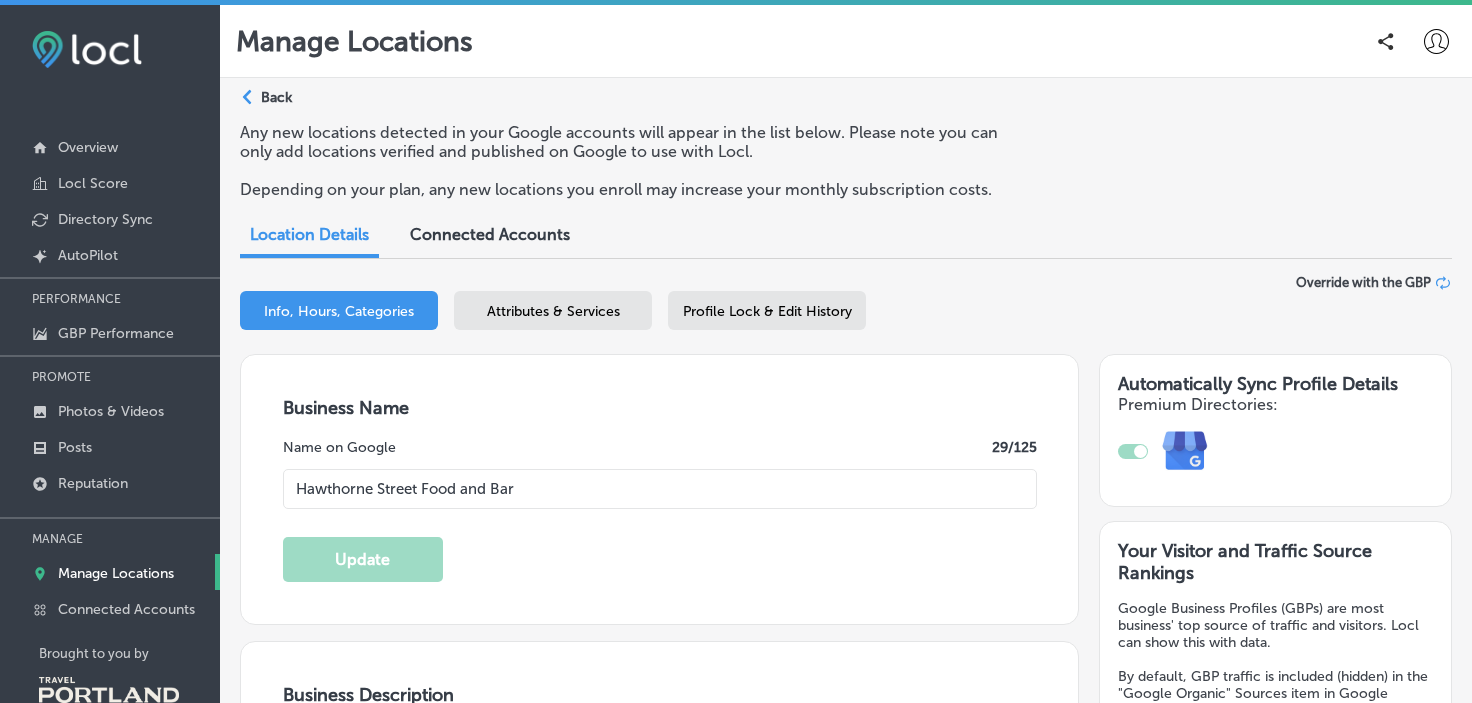 type on "Hawthorne Street Food and Bar" 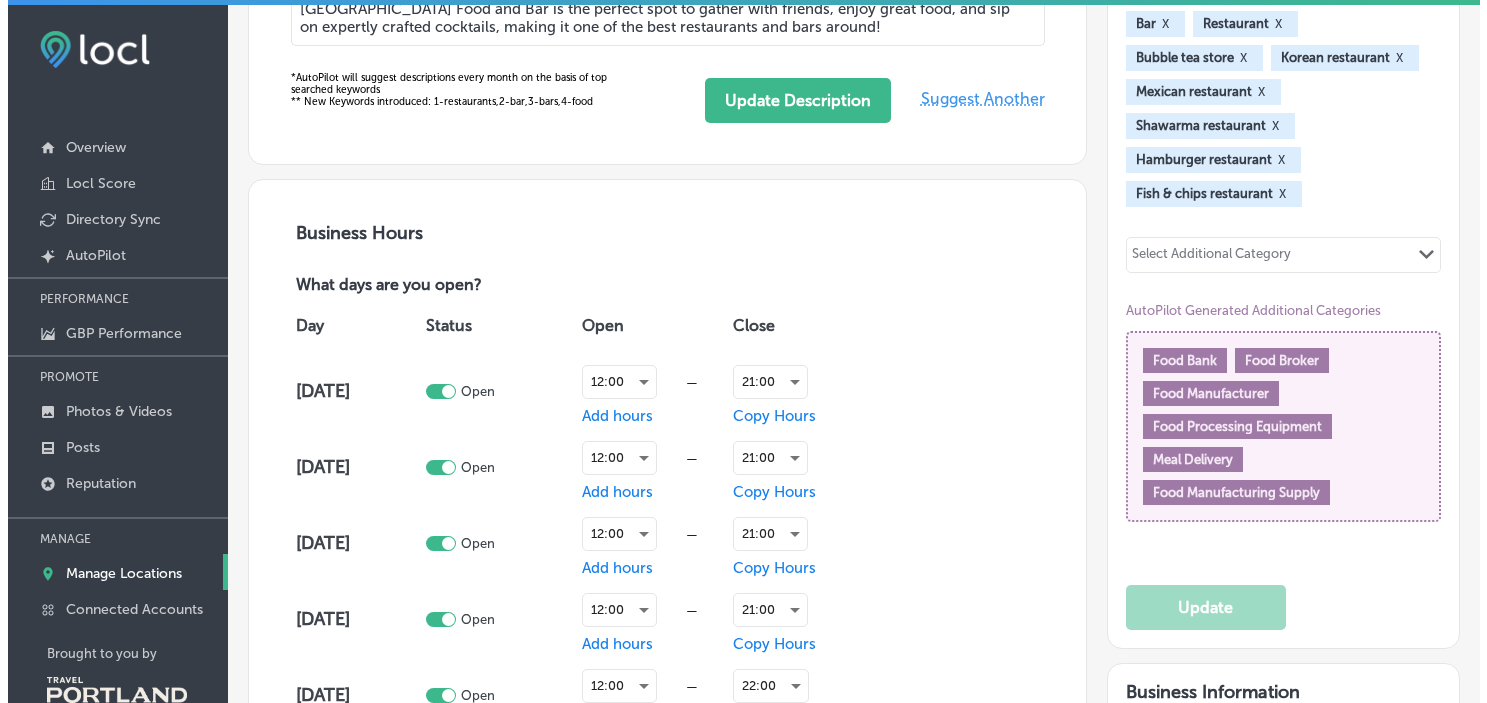 scroll, scrollTop: 984, scrollLeft: 0, axis: vertical 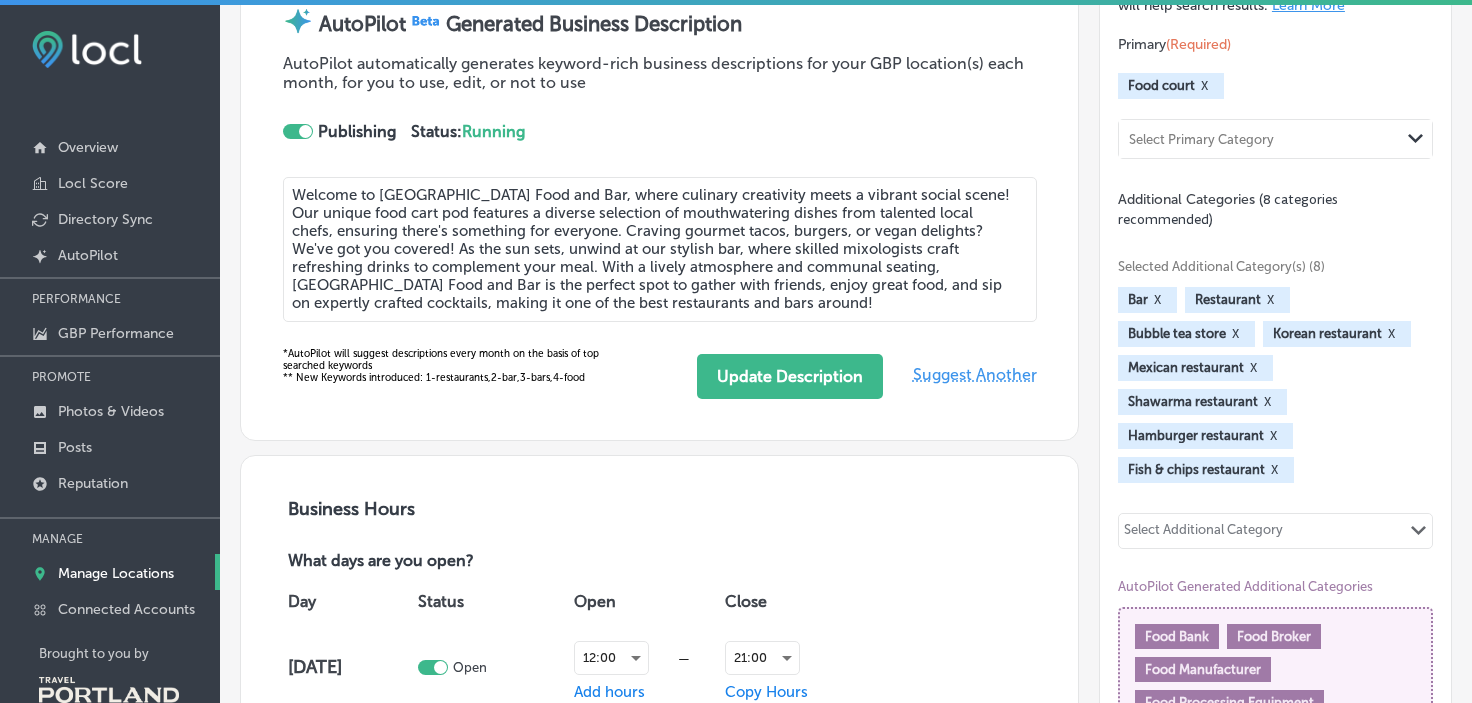 click on "Suggest Another" at bounding box center [975, 374] 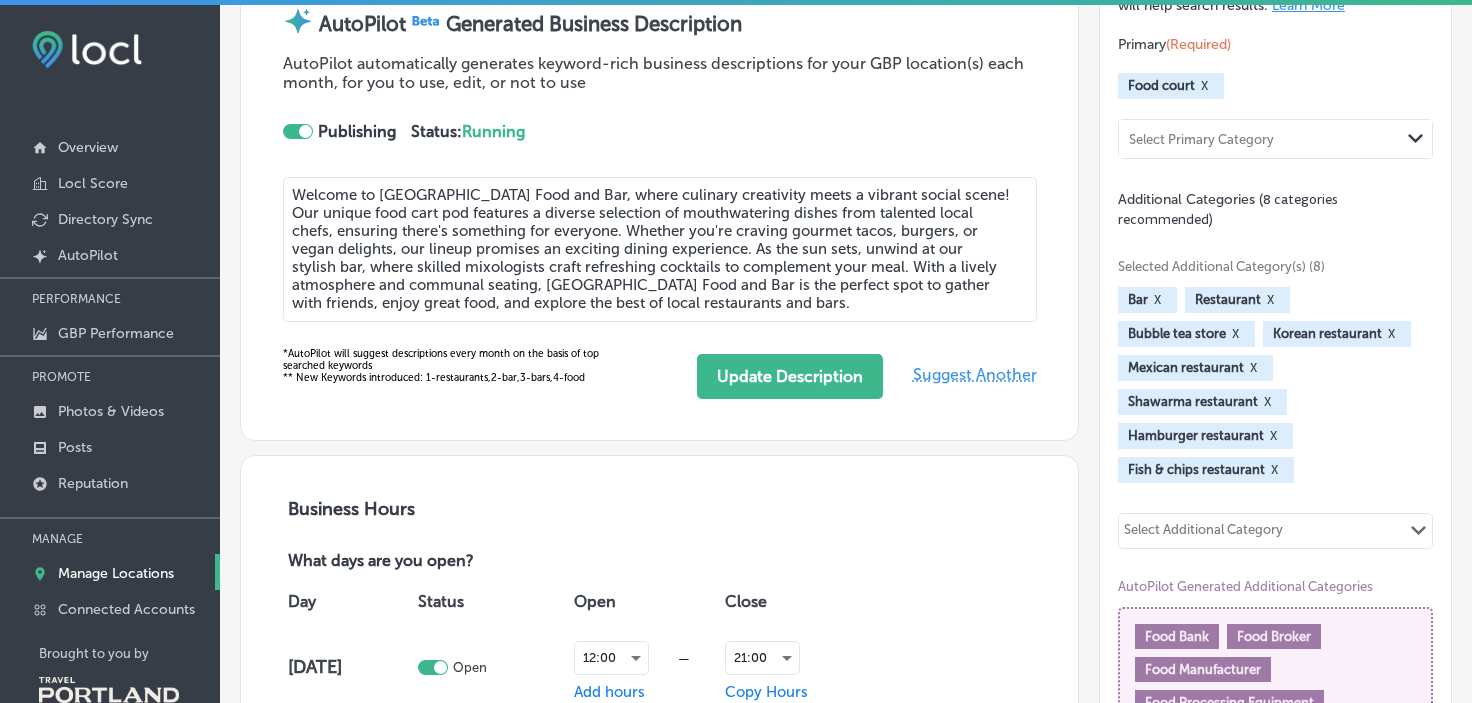 drag, startPoint x: 334, startPoint y: 264, endPoint x: 286, endPoint y: 267, distance: 48.09366 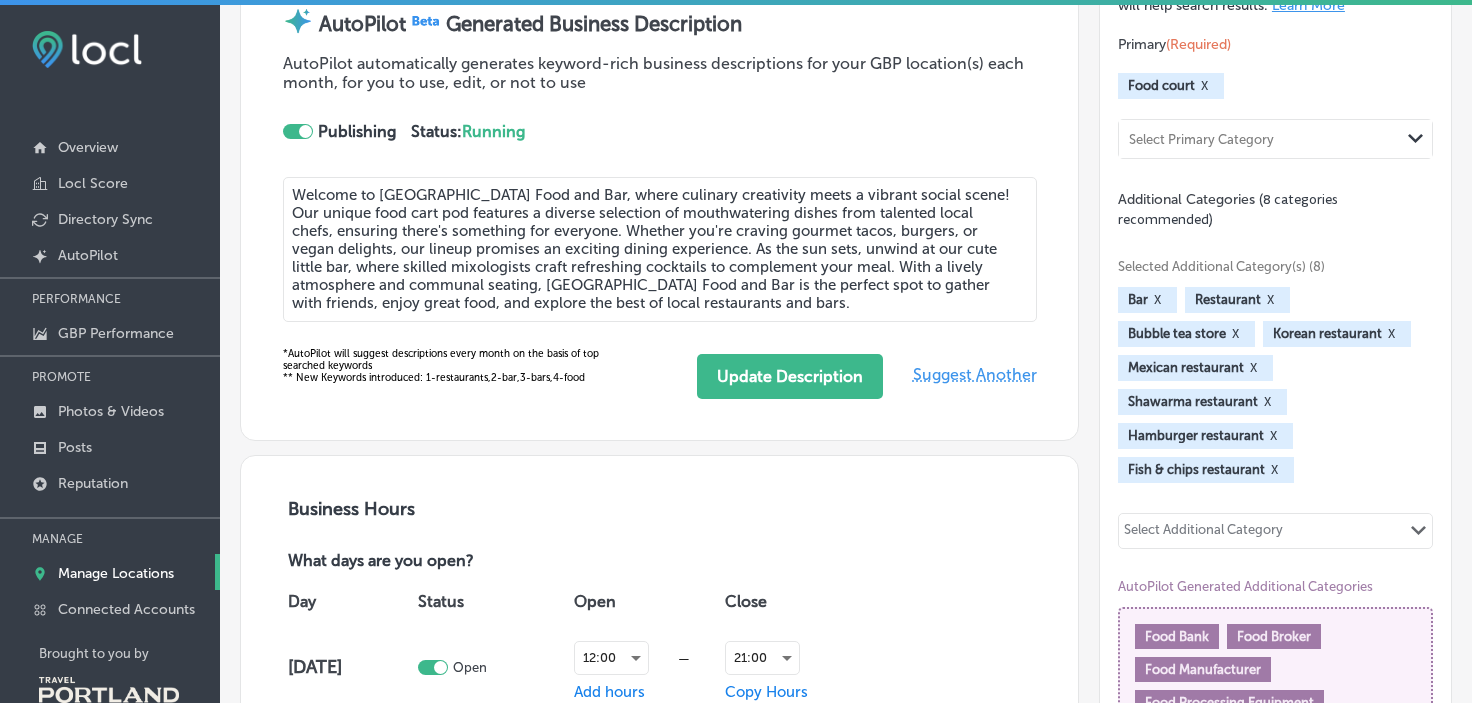 drag, startPoint x: 407, startPoint y: 267, endPoint x: 526, endPoint y: 270, distance: 119.03781 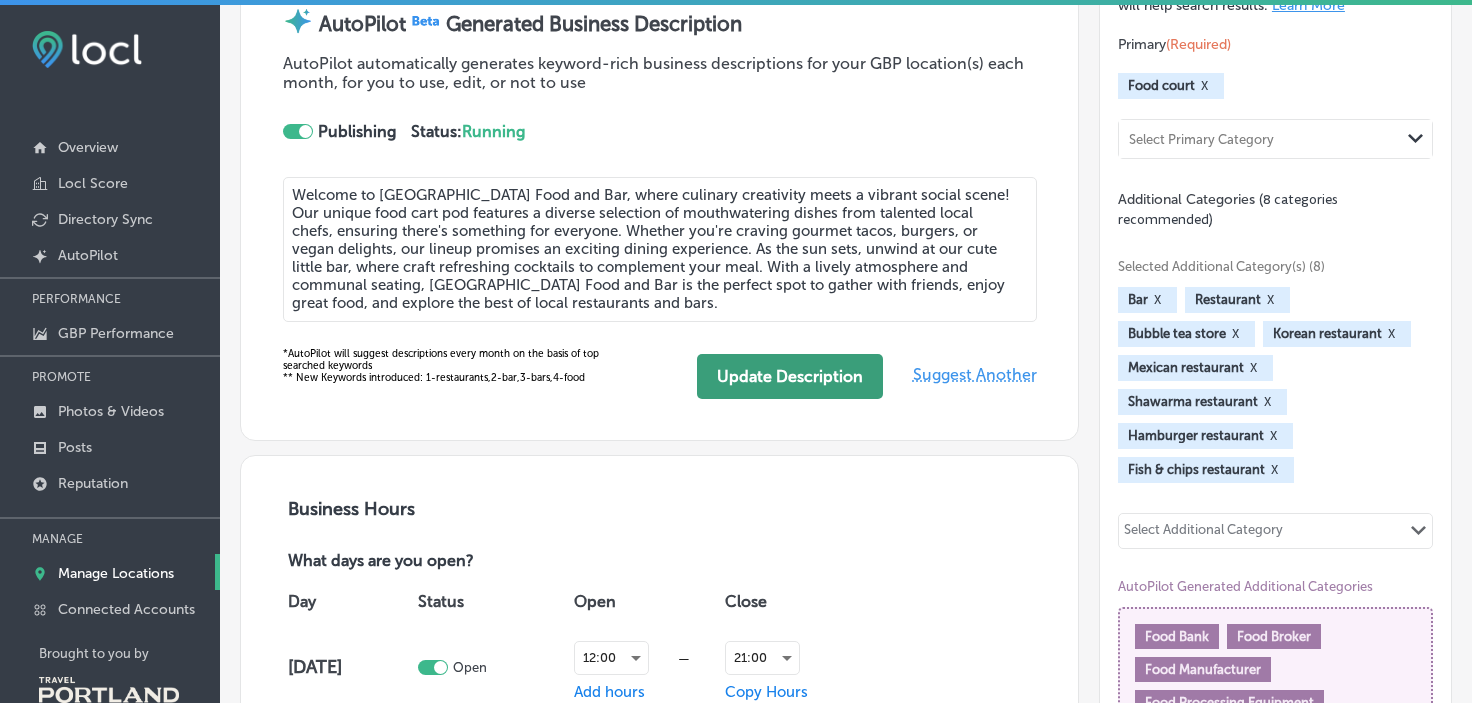 type on "Welcome to Hawthorne Street Food and Bar, where culinary creativity meets a vibrant social scene! Our unique food cart pod features a diverse selection of mouthwatering dishes from talented local chefs, ensuring there's something for everyone. Whether you're craving gourmet tacos, burgers, or vegan delights, our lineup promises an exciting dining experience. As the sun sets, unwind at our cute little bar, where craft refreshing cocktails to complement your meal. With a lively atmosphere and communal seating, Hawthorne Street Food and Bar is the perfect spot to gather with friends, enjoy great food, and explore the best of local restaurants and bars." 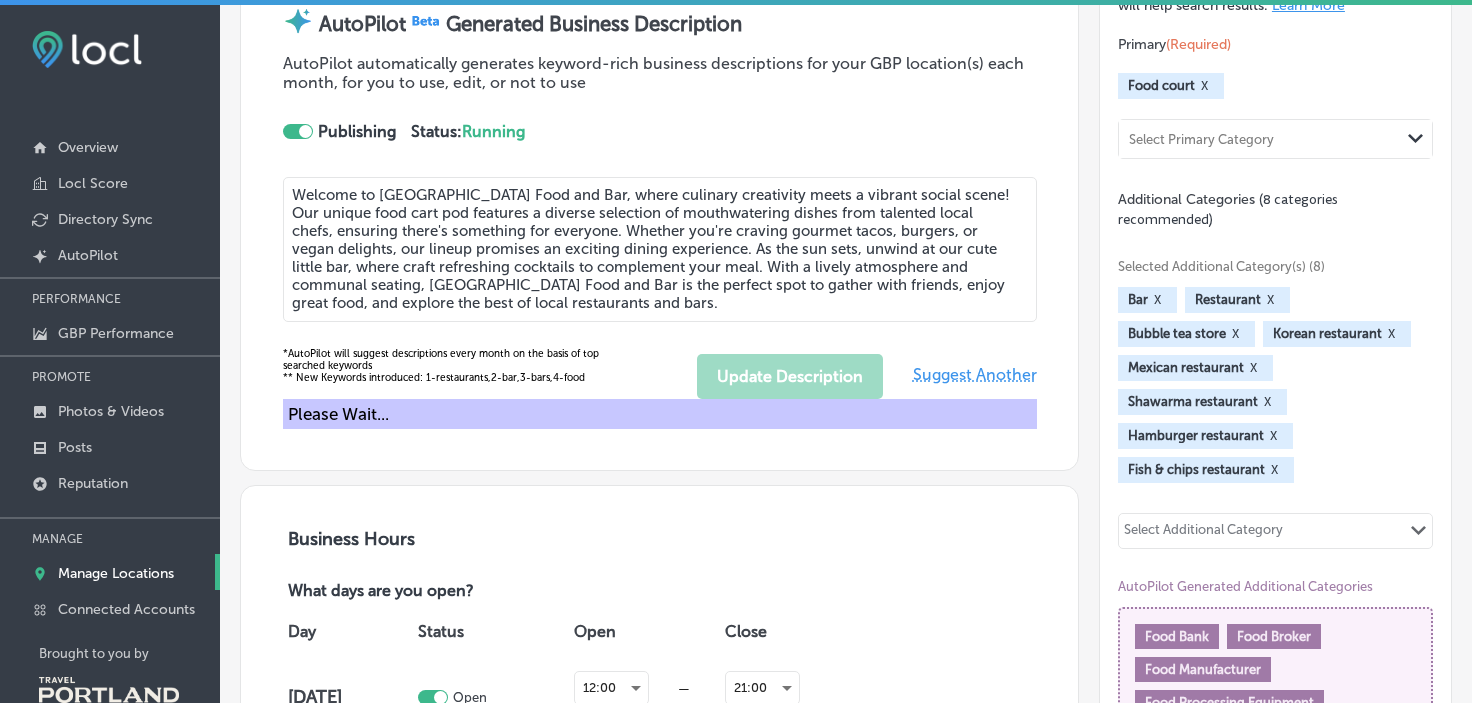 type on "Welcome to Hawthorne Street Food and Bar, where culinary creativity meets a vibrant social scene! Our unique food cart pod features a diverse selection of mouthwatering dishes from talented local chefs, ensuring there's something for everyone. Whether you're craving gourmet tacos, burgers, or vegan delights, our lineup promises an exciting dining experience. As the sun sets, unwind at our cute little bar, where craft refreshing cocktails to complement your meal. With a lively atmosphere and communal seating, Hawthorne Street Food and Bar is the perfect spot to gather with friends, enjoy great food, and explore the best of local restaurants and bars." 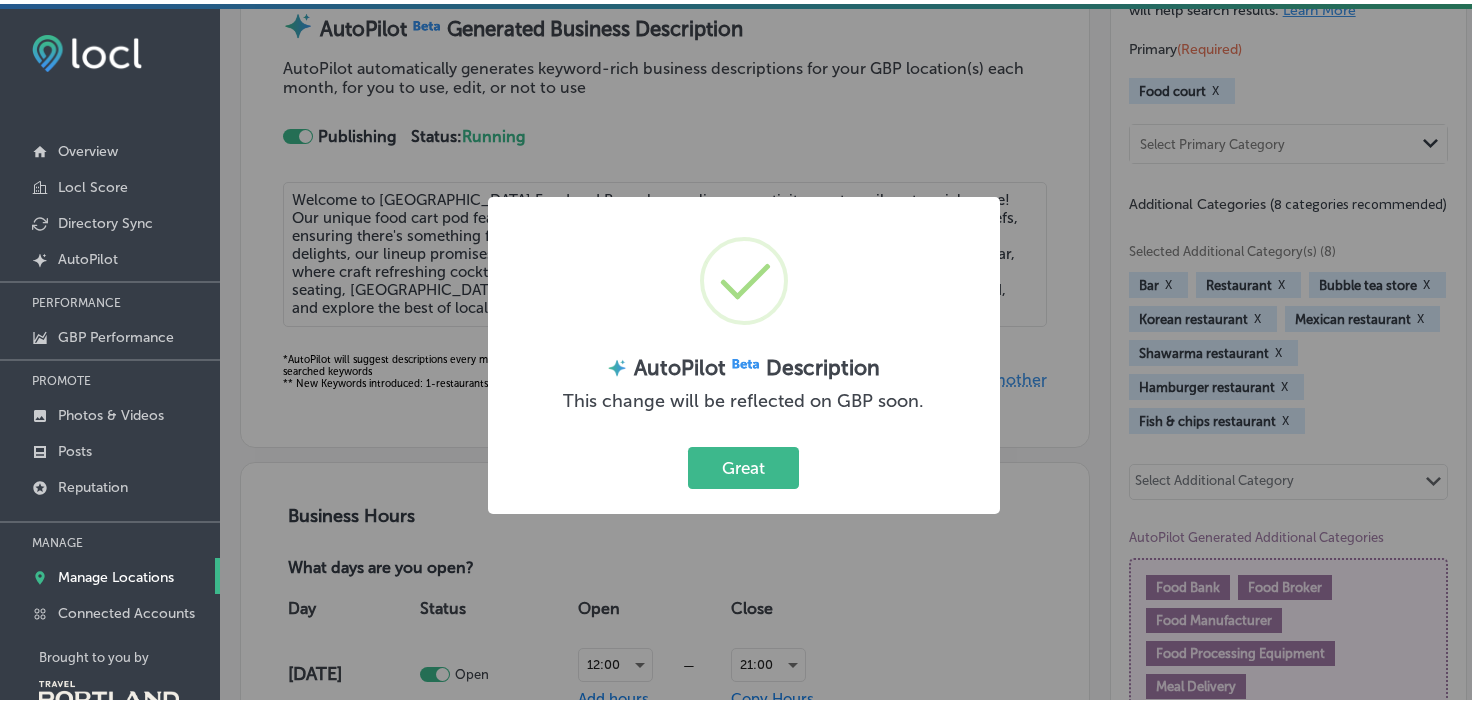 scroll, scrollTop: 986, scrollLeft: 0, axis: vertical 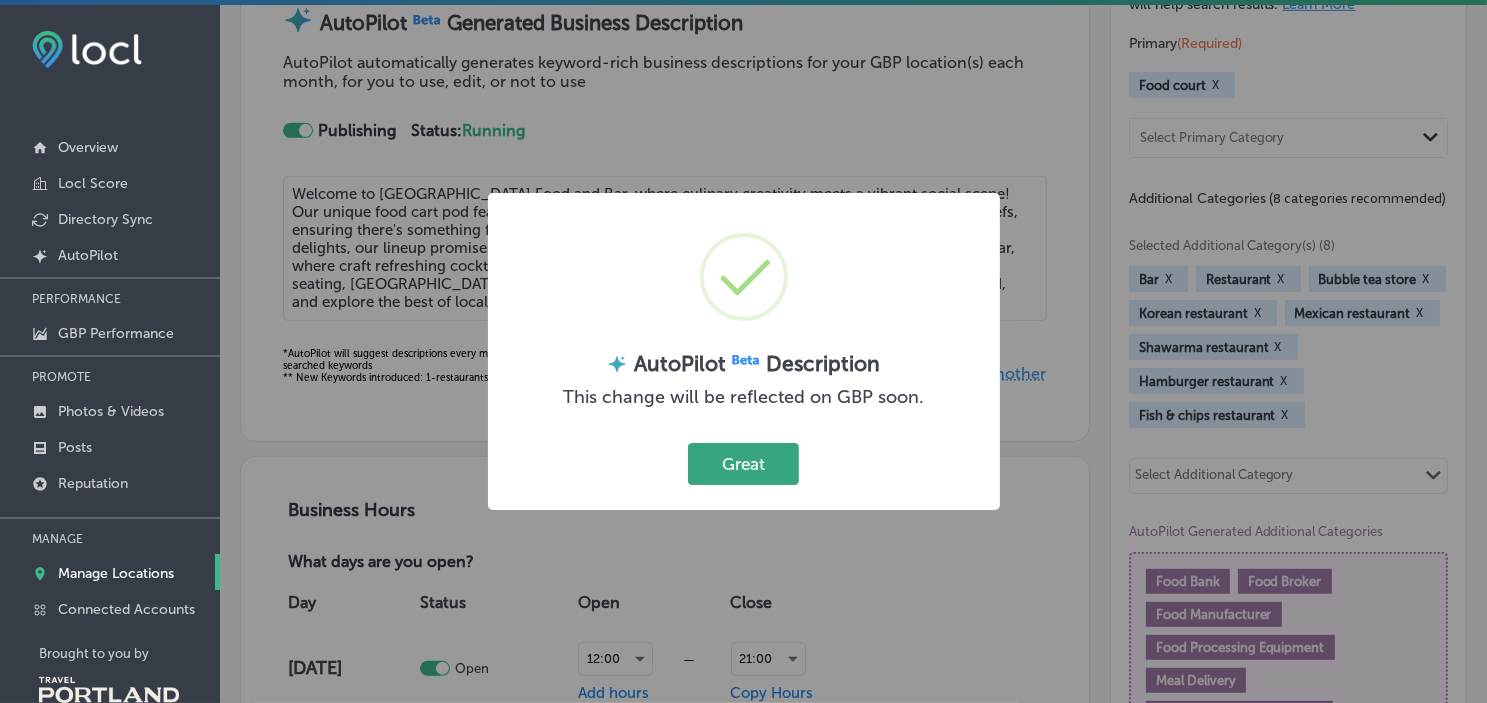 click on "Great" at bounding box center (743, 463) 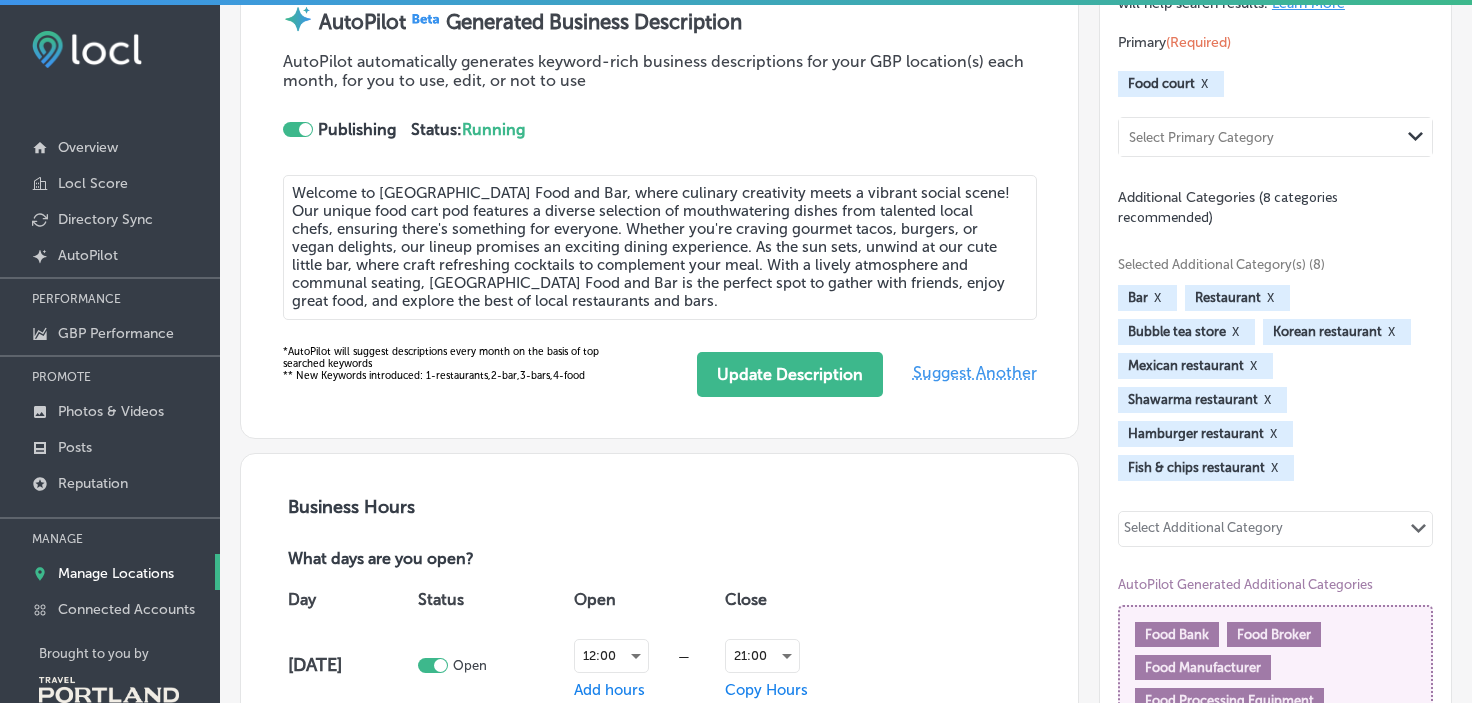scroll, scrollTop: 984, scrollLeft: 0, axis: vertical 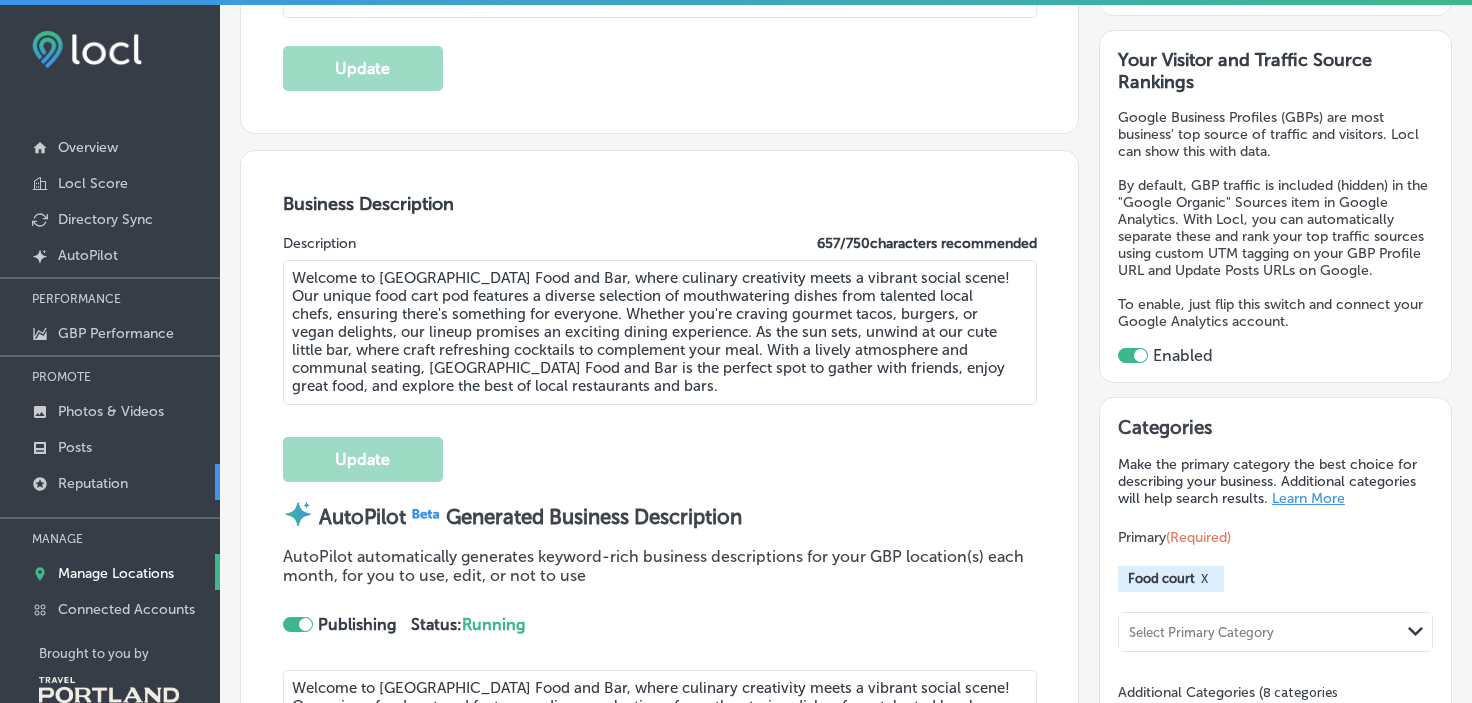 click on "Reputation" at bounding box center [93, 483] 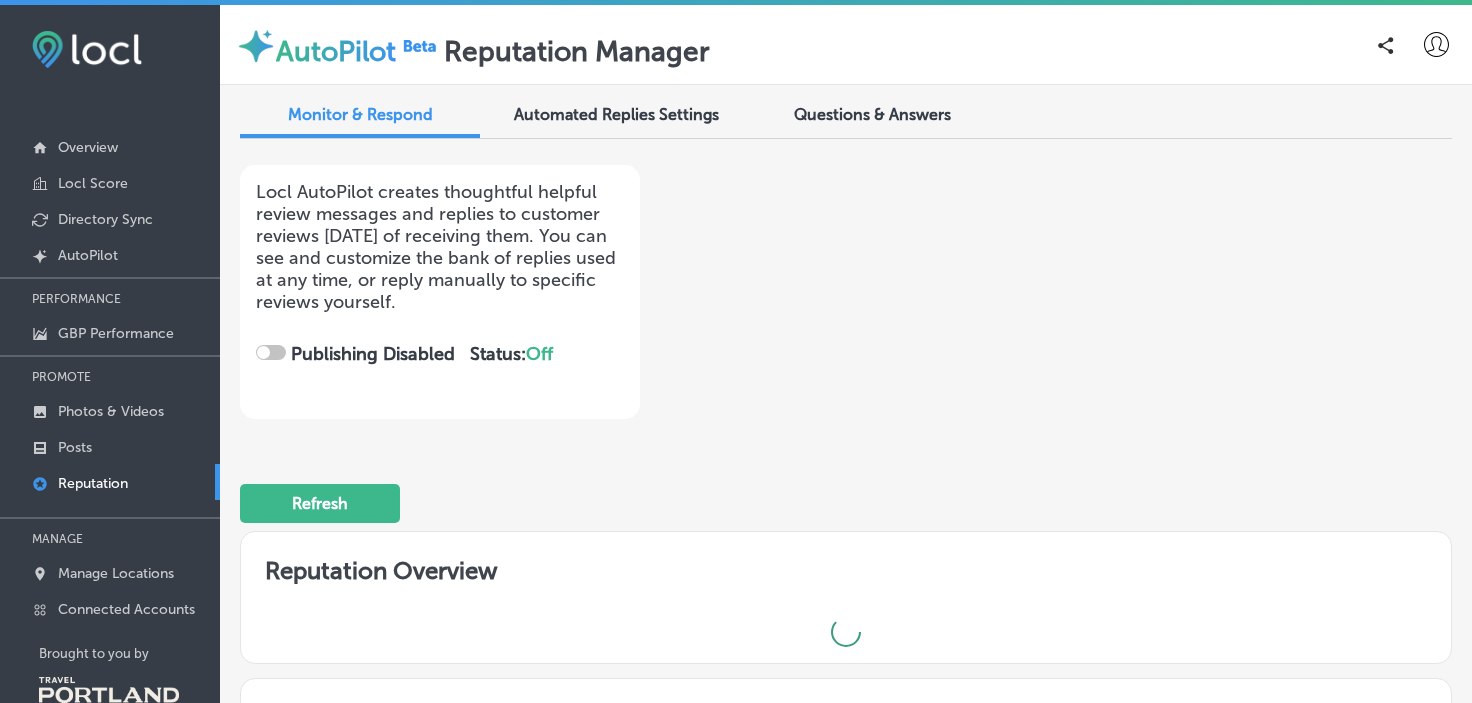checkbox on "true" 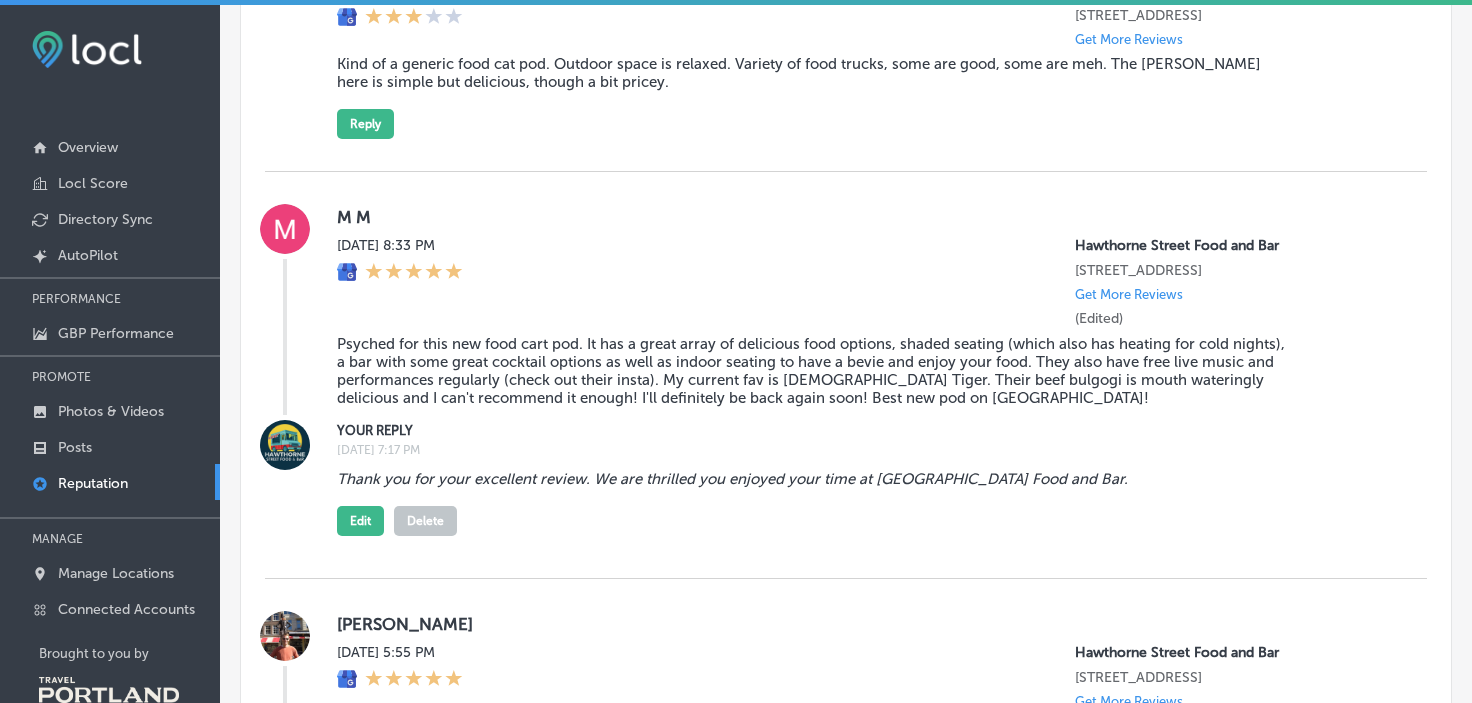 scroll, scrollTop: 2528, scrollLeft: 0, axis: vertical 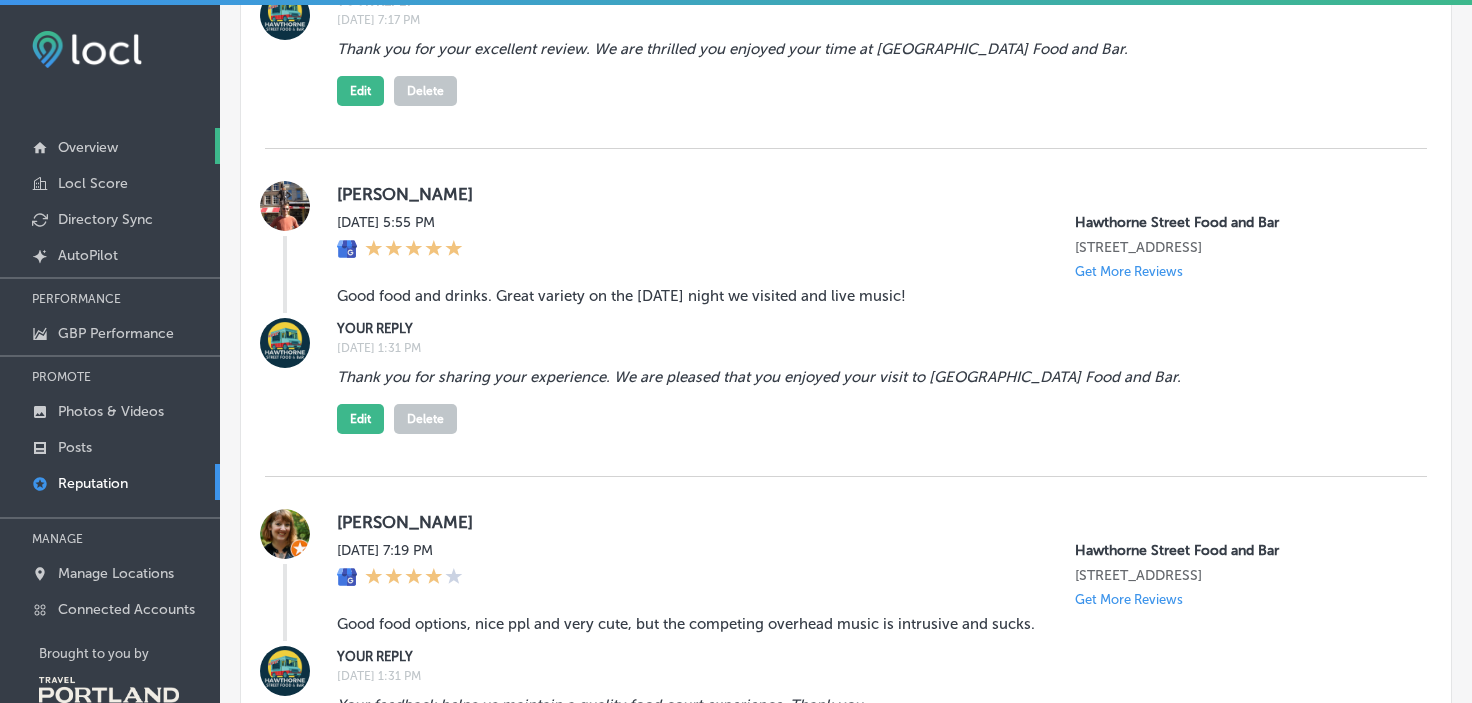 click on "Overview" at bounding box center [88, 147] 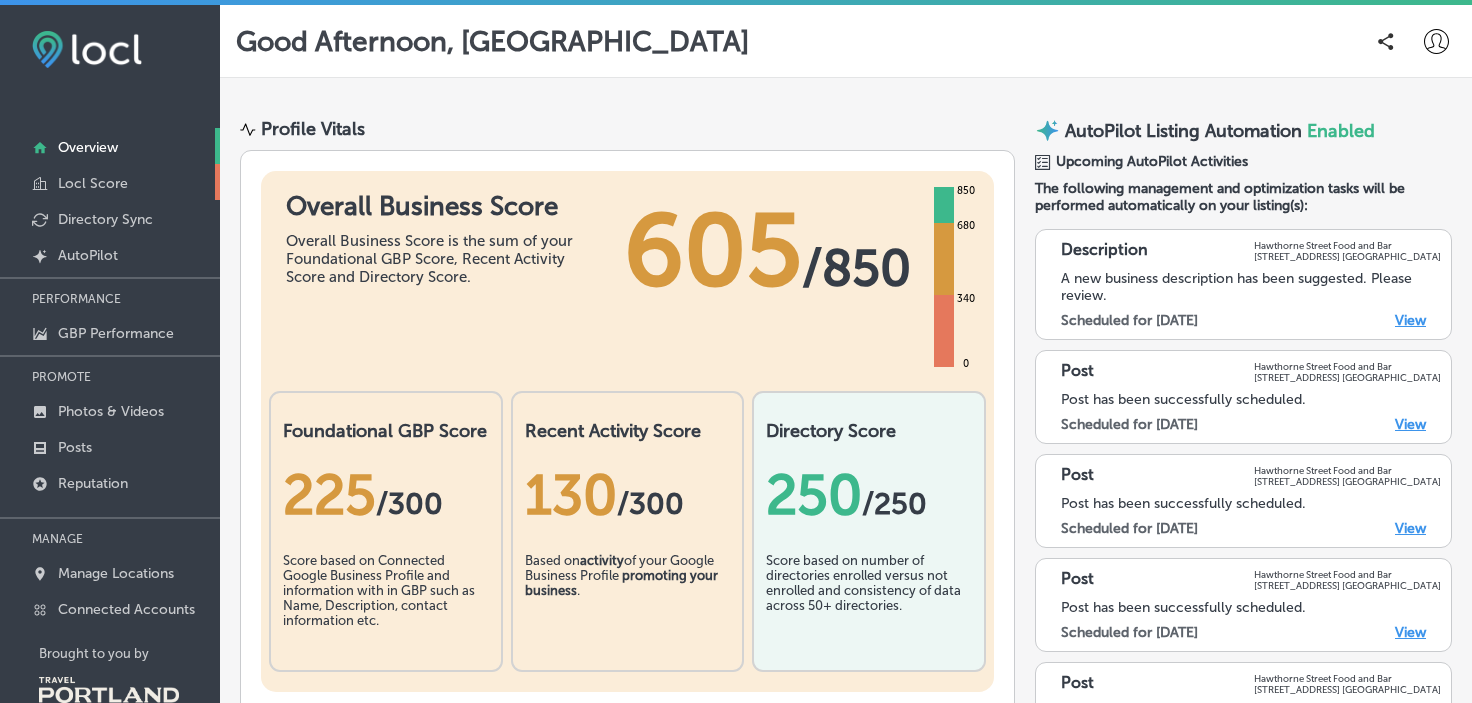 click on "Locl Score" at bounding box center (93, 183) 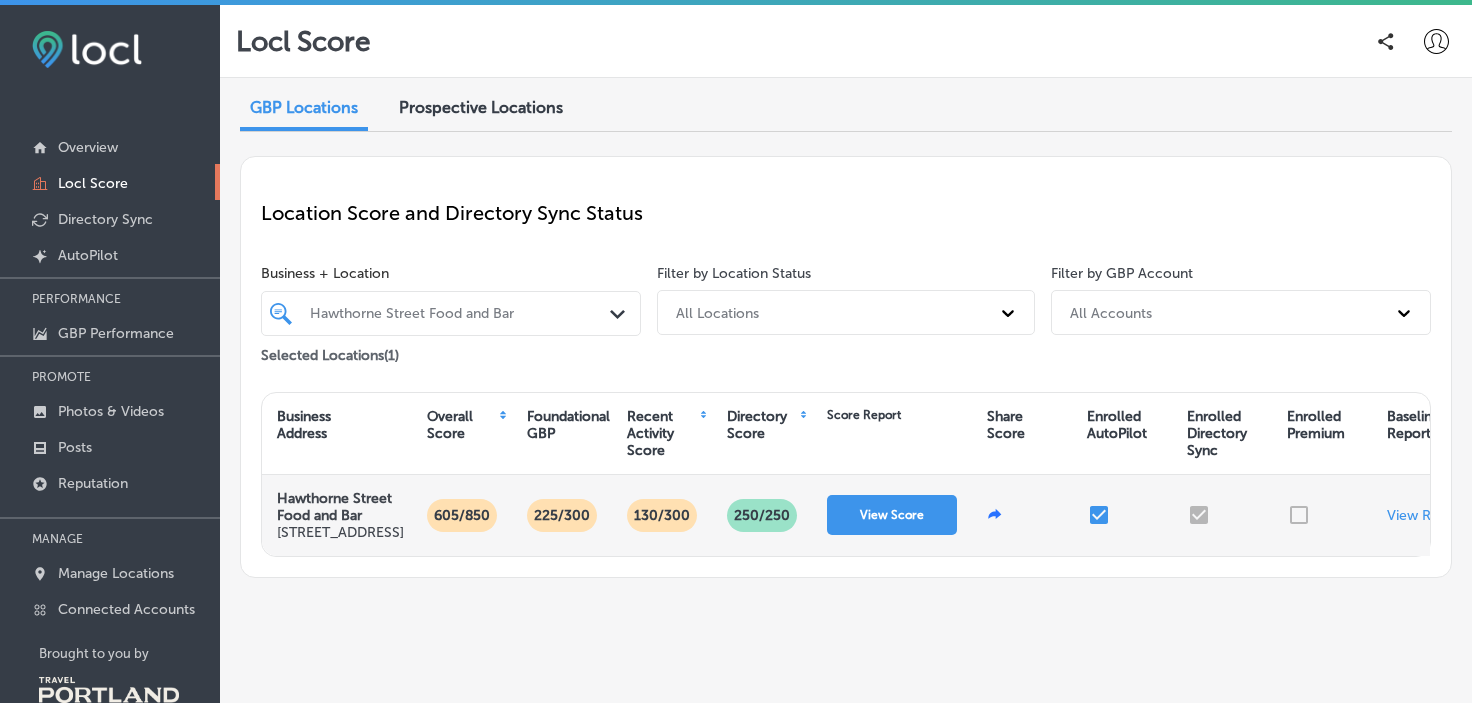 click on "250 /250" at bounding box center (762, 515) 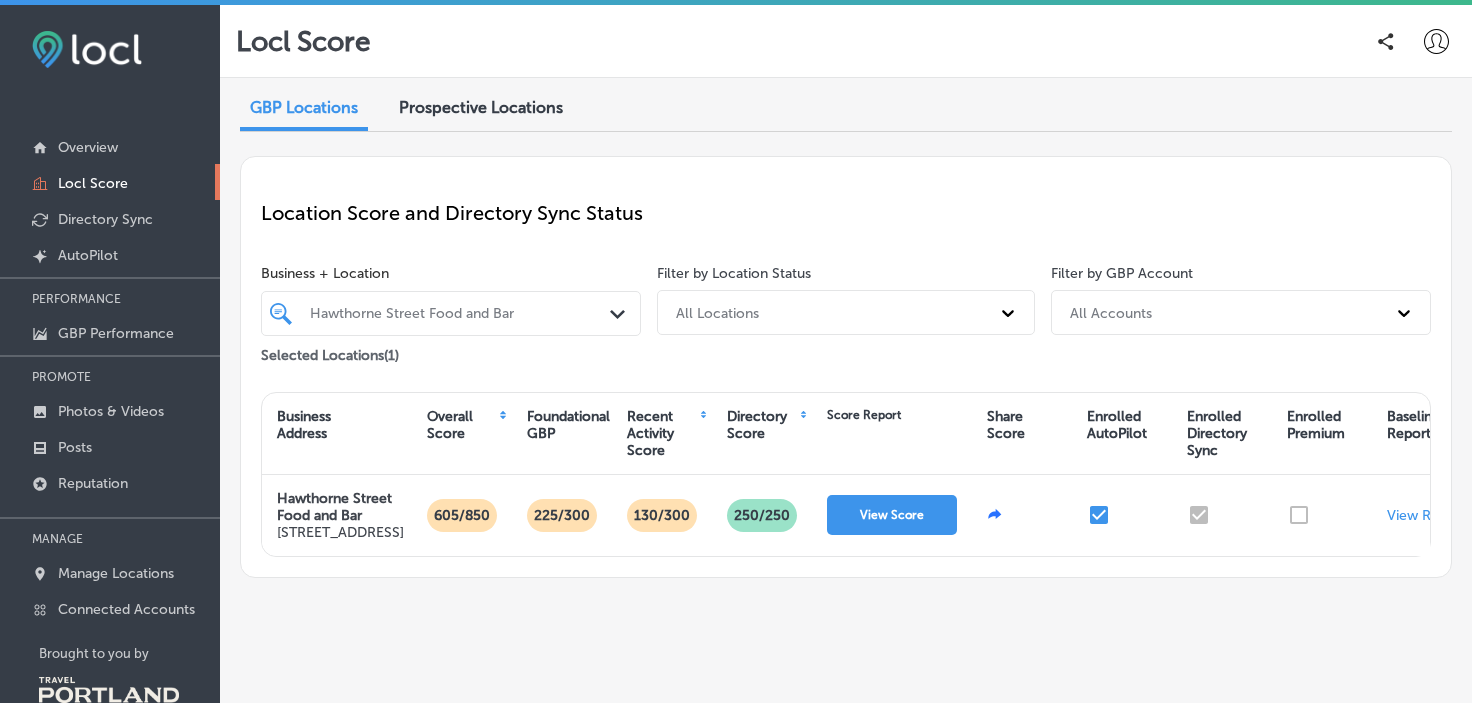 scroll, scrollTop: 0, scrollLeft: 56, axis: horizontal 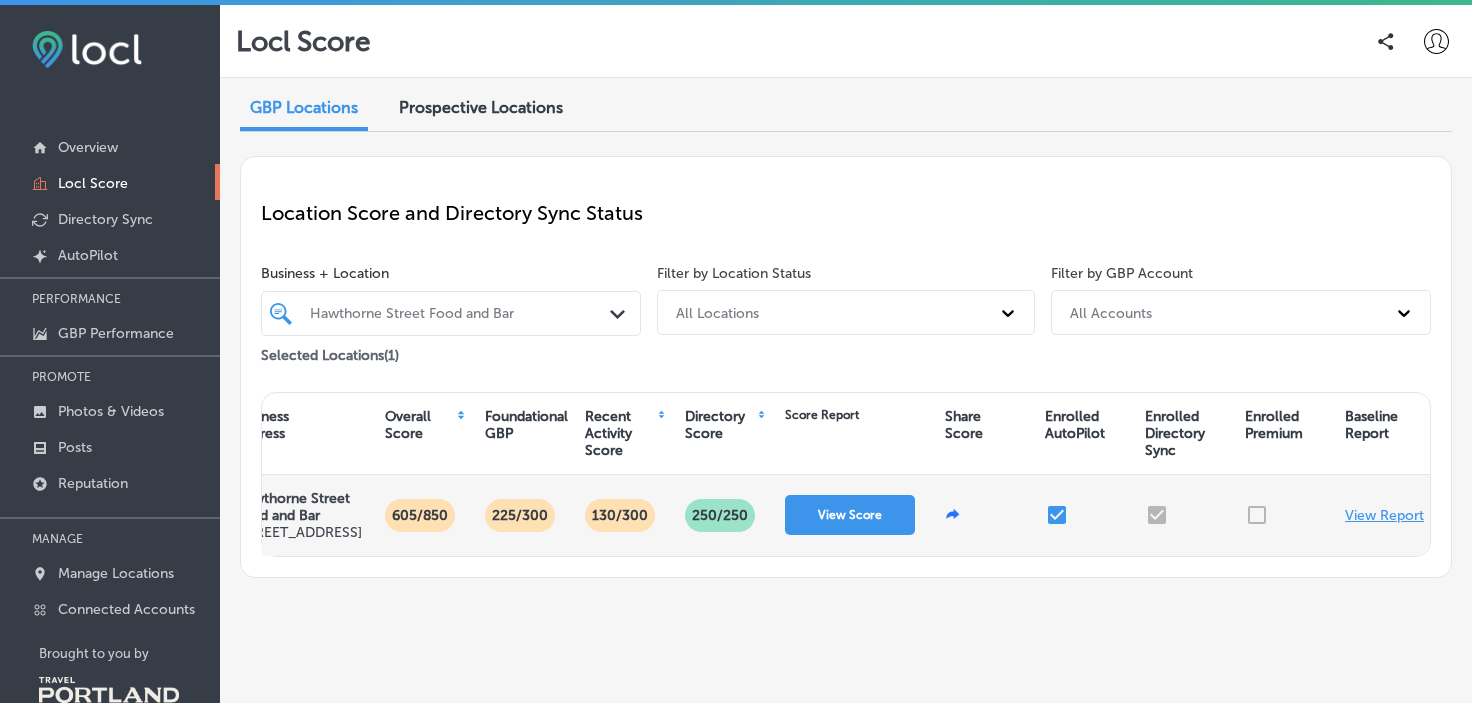click on "View Report" at bounding box center [1384, 515] 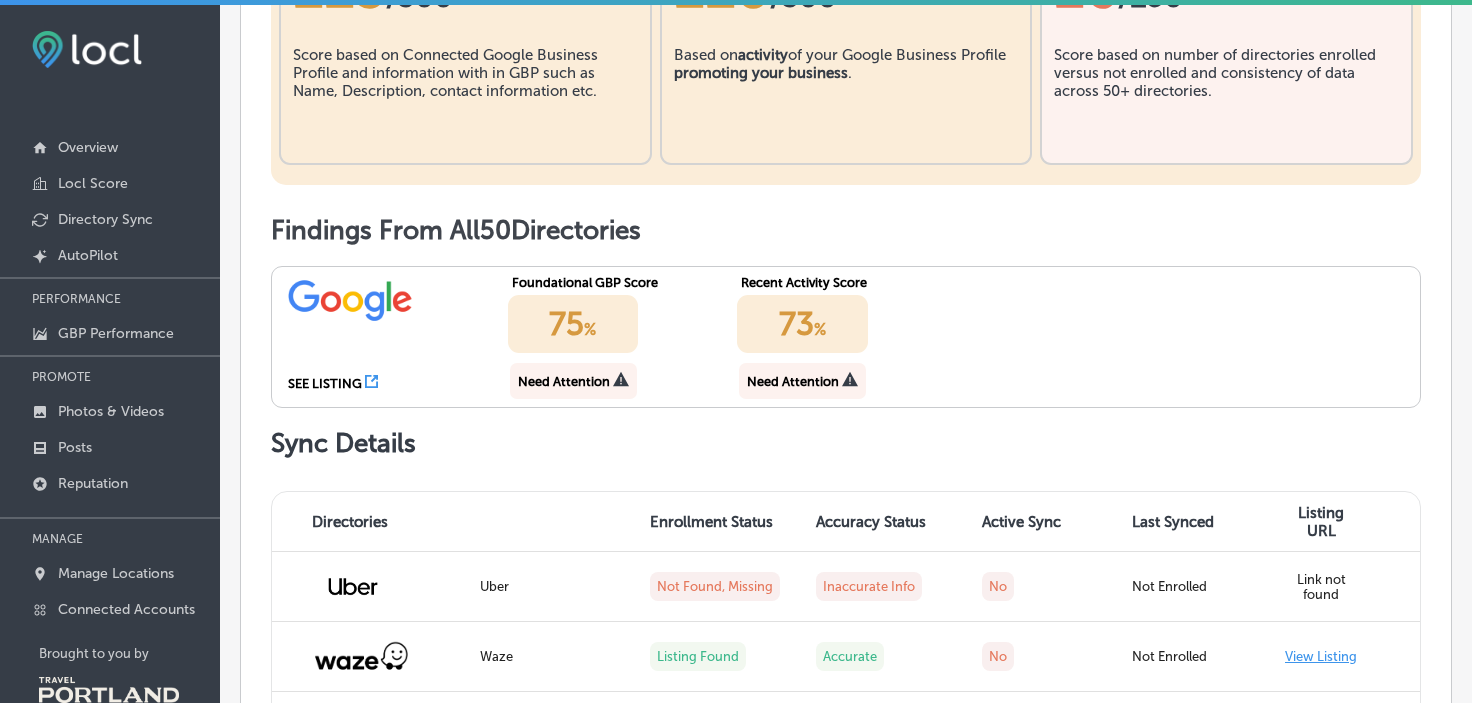 scroll, scrollTop: 829, scrollLeft: 0, axis: vertical 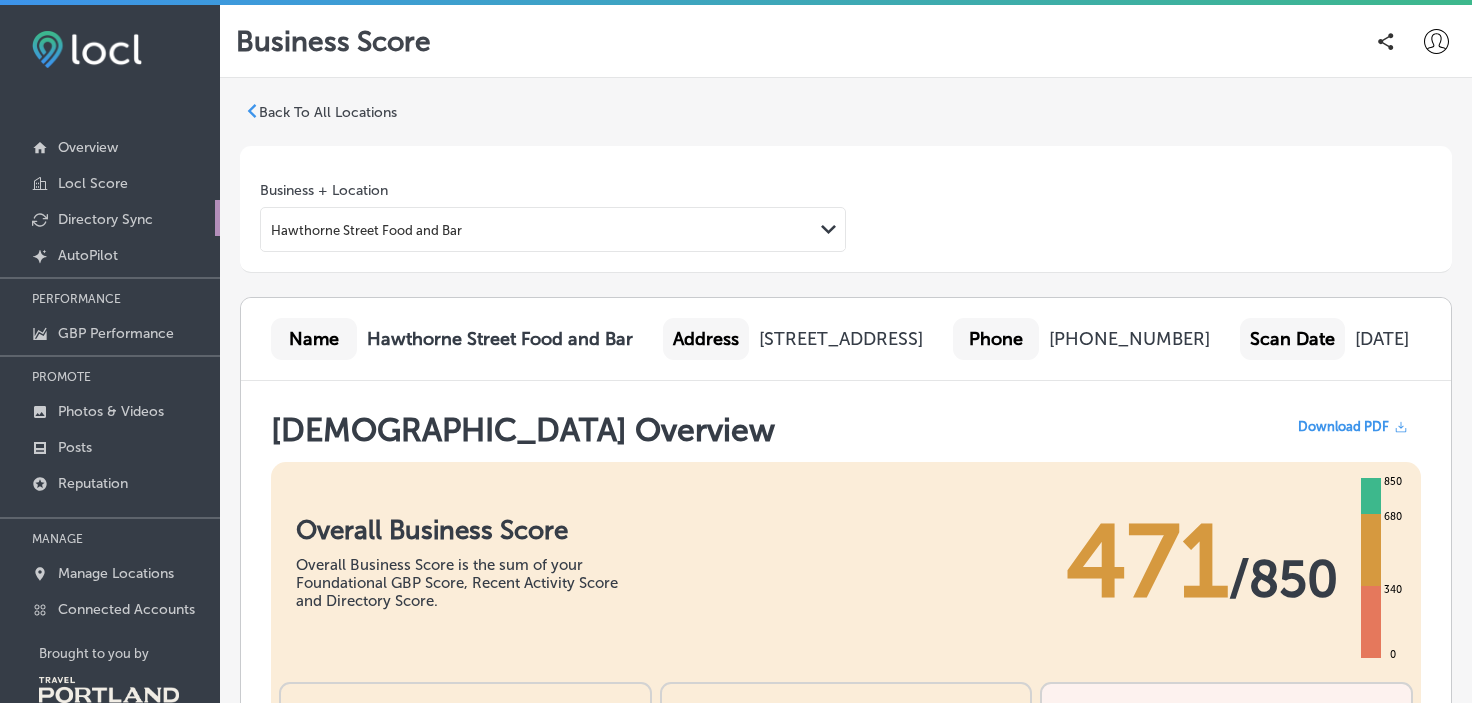click on "Directory Sync" at bounding box center [105, 219] 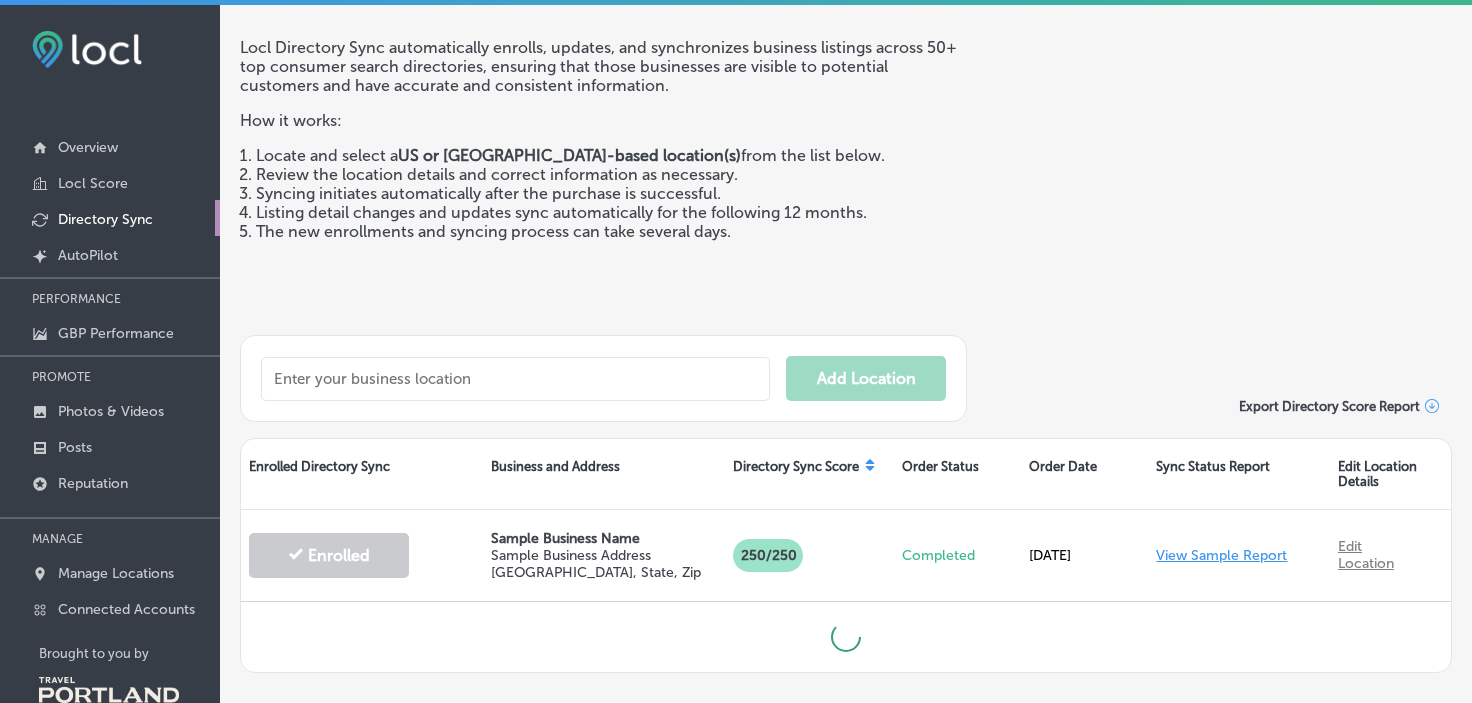 scroll, scrollTop: 152, scrollLeft: 0, axis: vertical 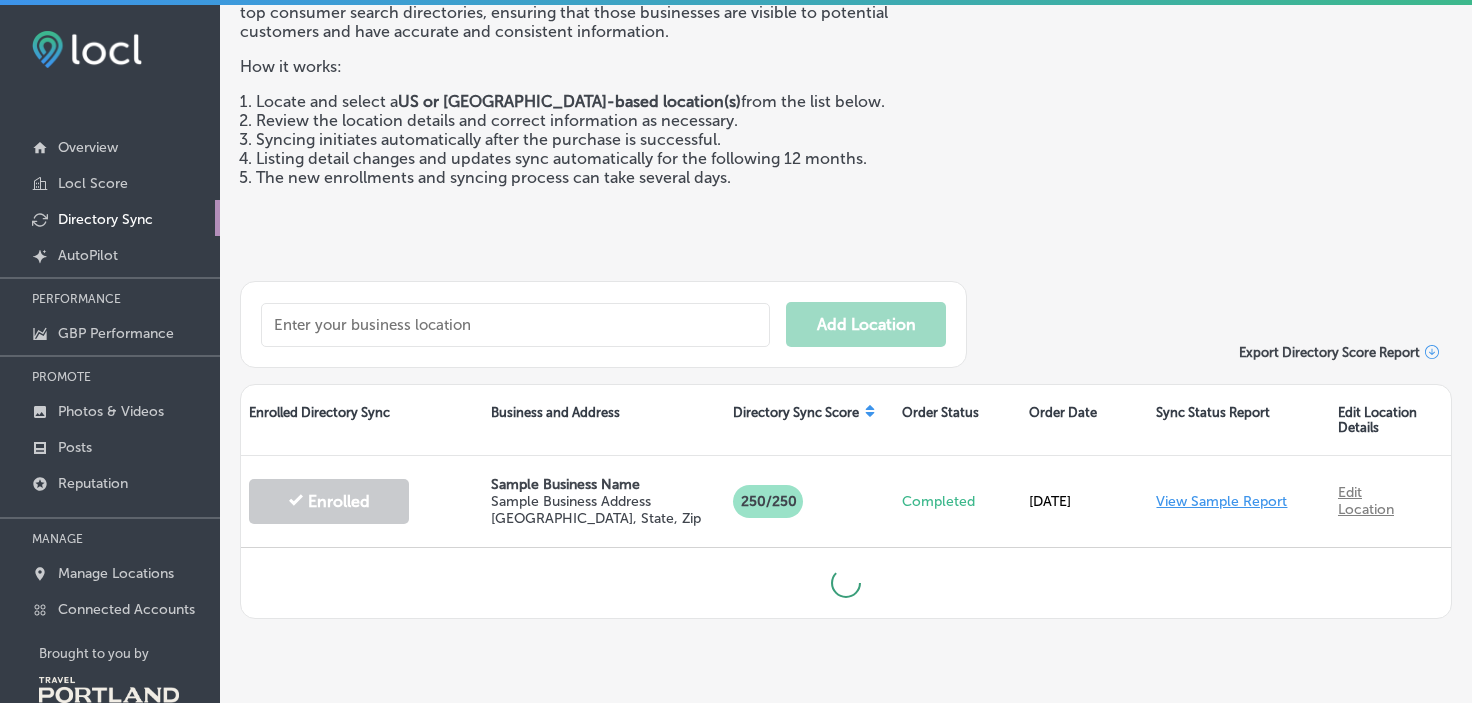 click at bounding box center [515, 325] 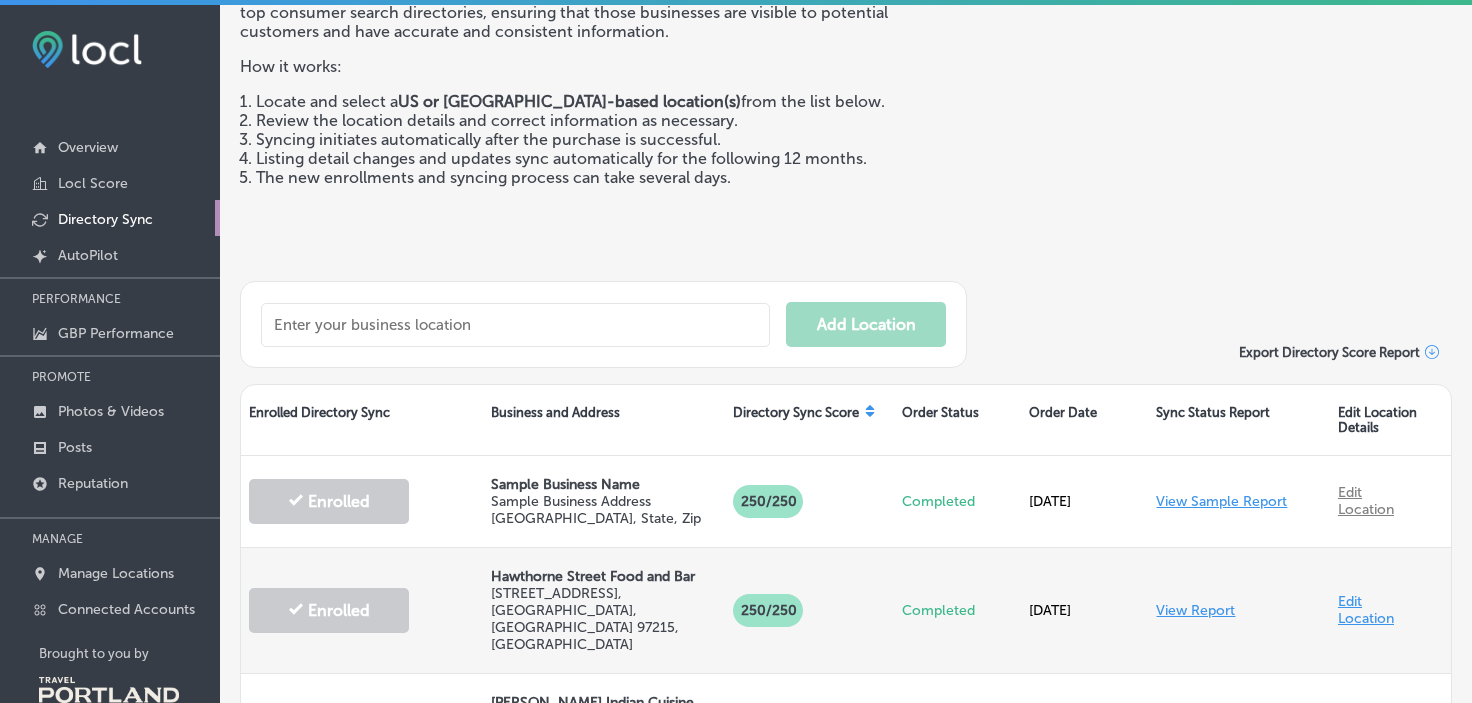 click on "Jun 13, 2025" at bounding box center [1084, 610] 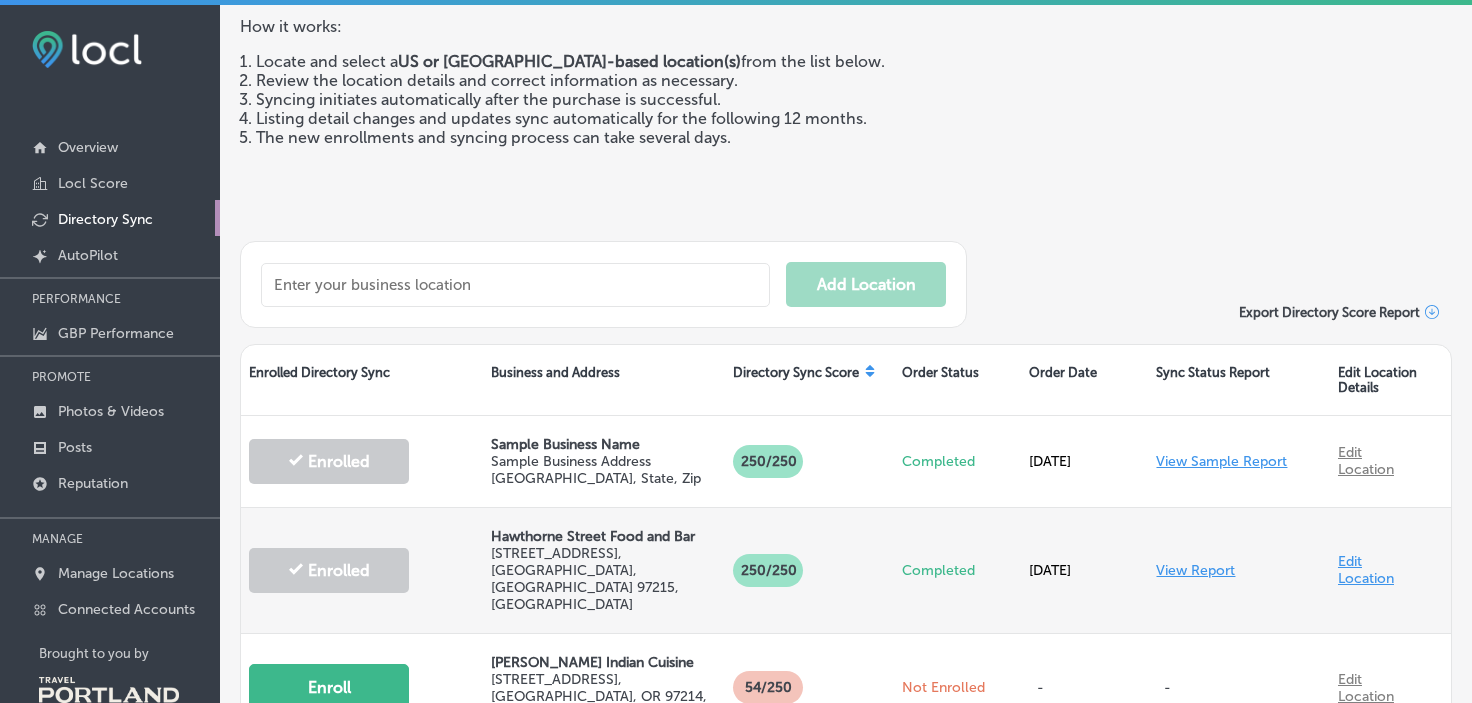 scroll, scrollTop: 297, scrollLeft: 0, axis: vertical 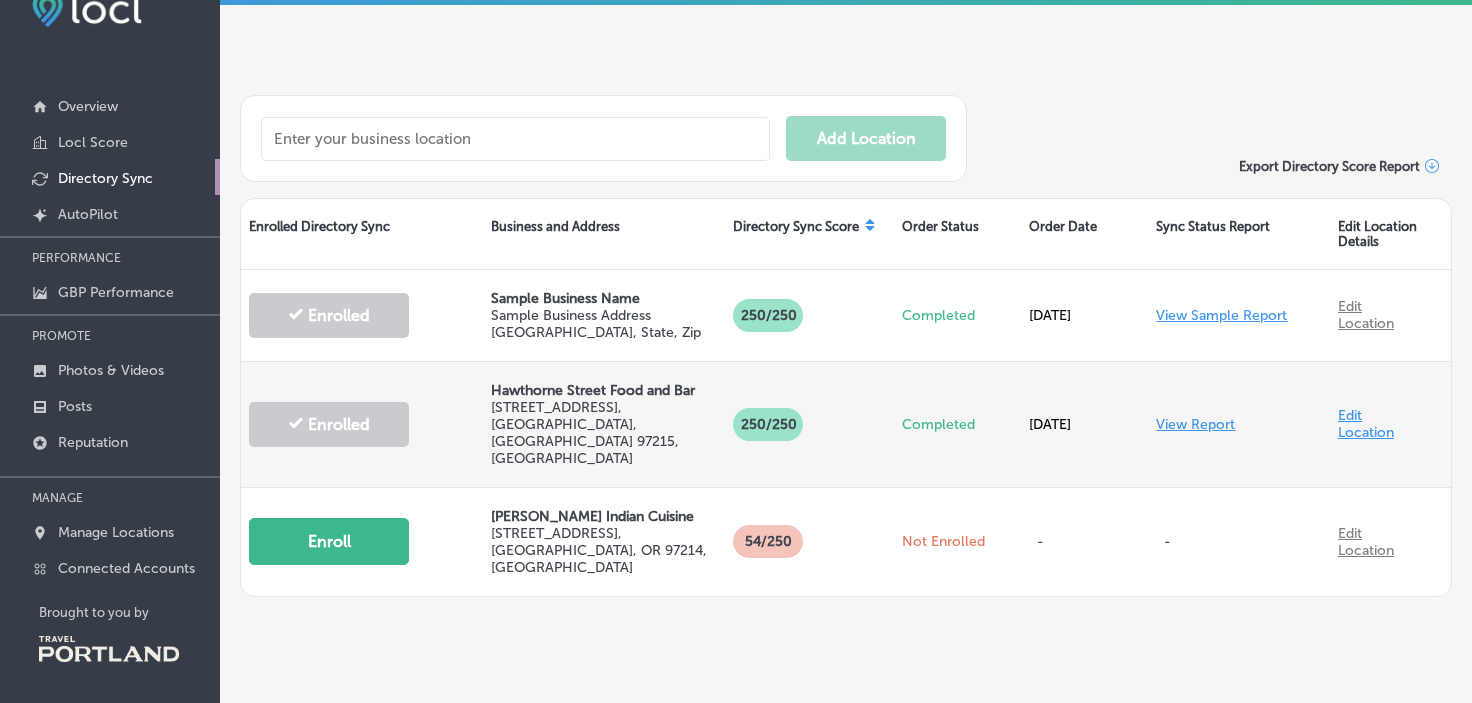 click on "View Report" at bounding box center [1195, 424] 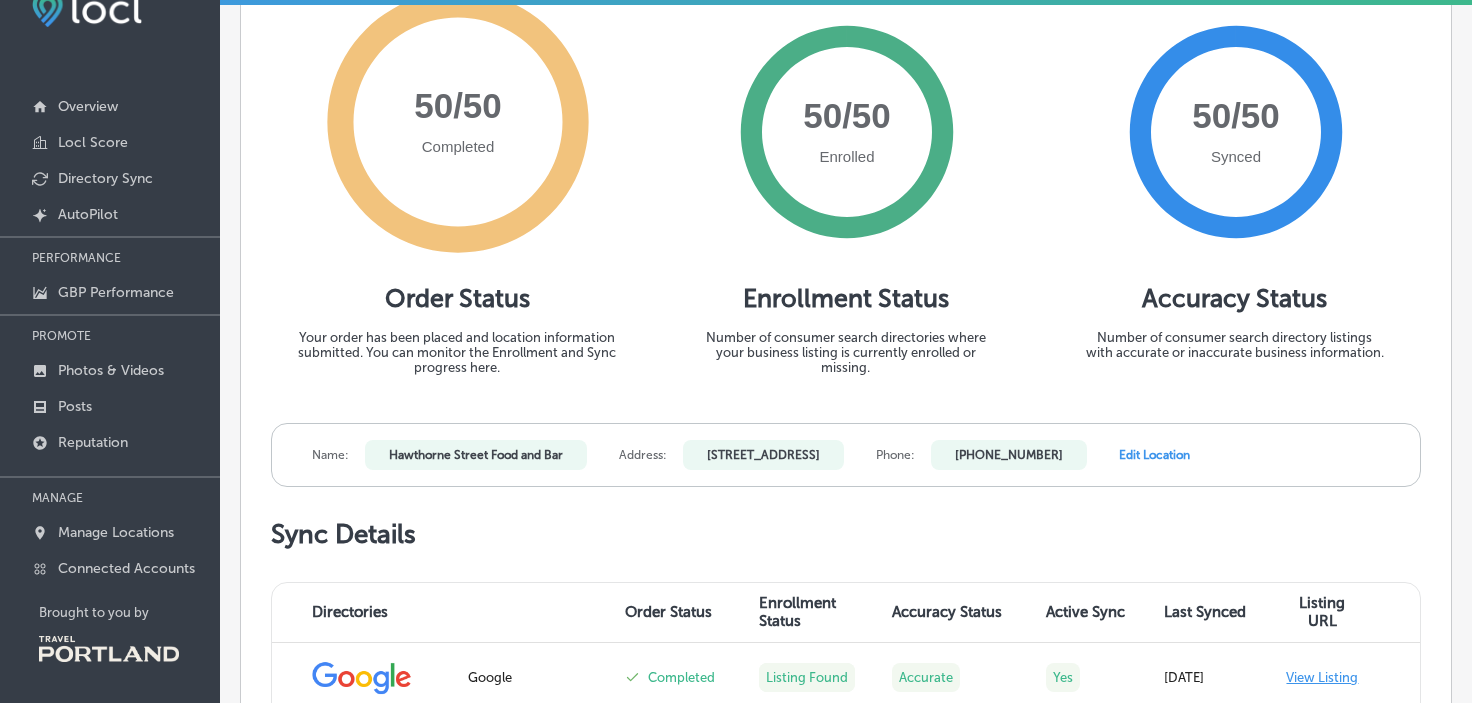 scroll, scrollTop: 257, scrollLeft: 0, axis: vertical 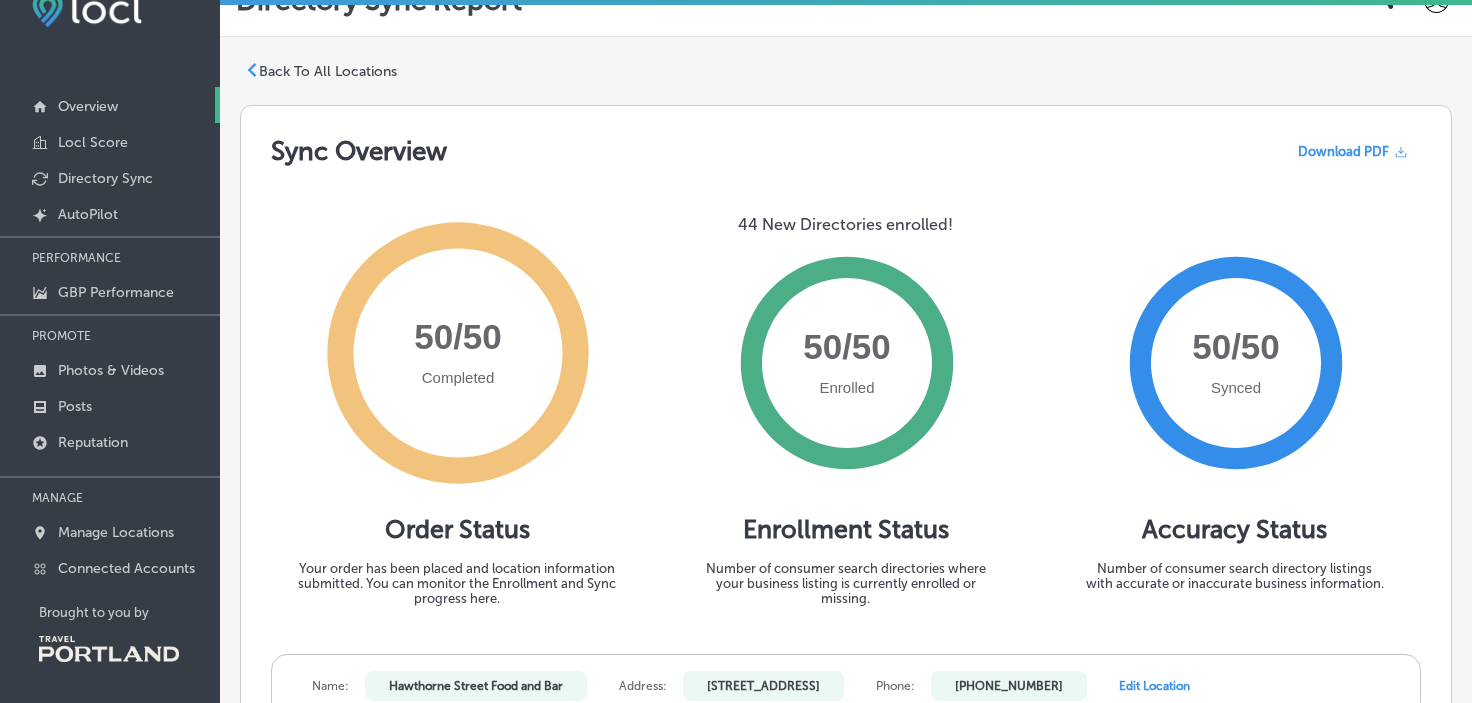 click on "Overview" at bounding box center (88, 106) 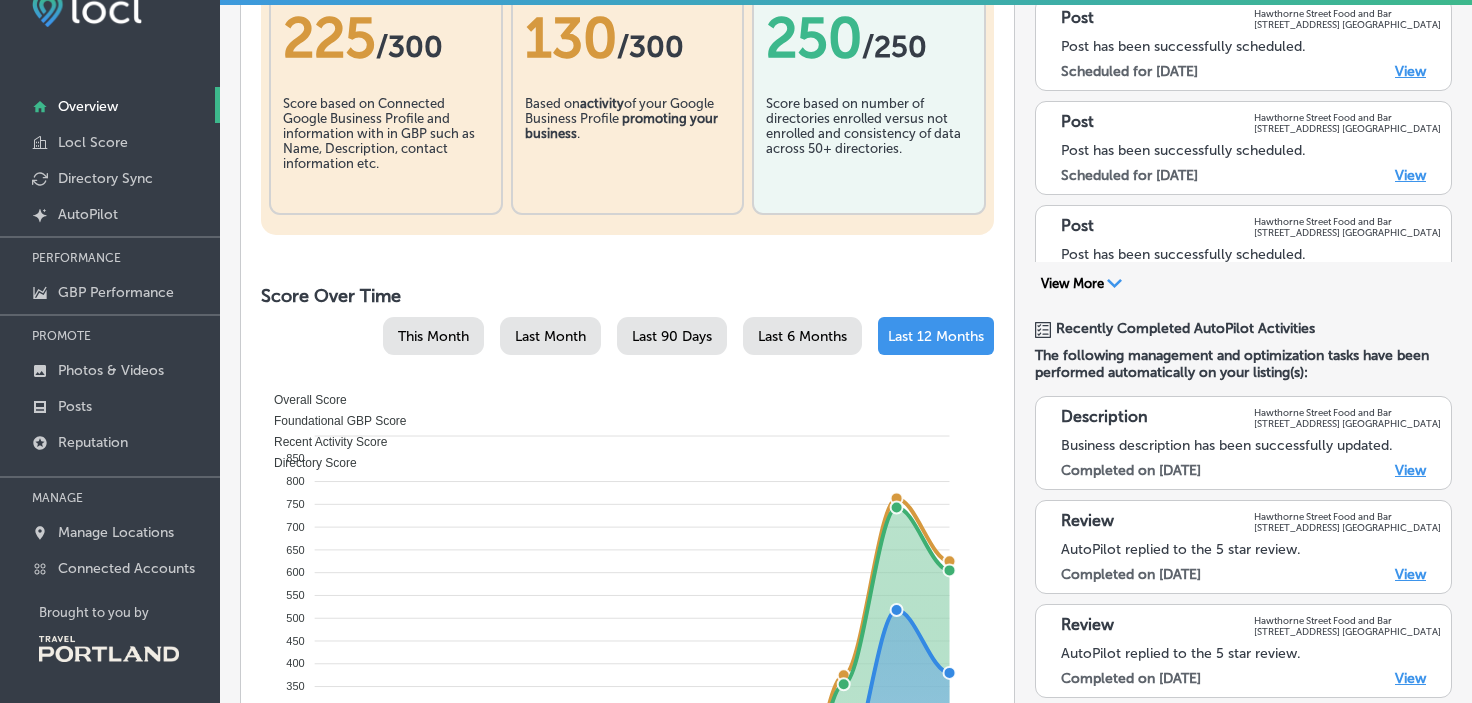 scroll, scrollTop: 470, scrollLeft: 0, axis: vertical 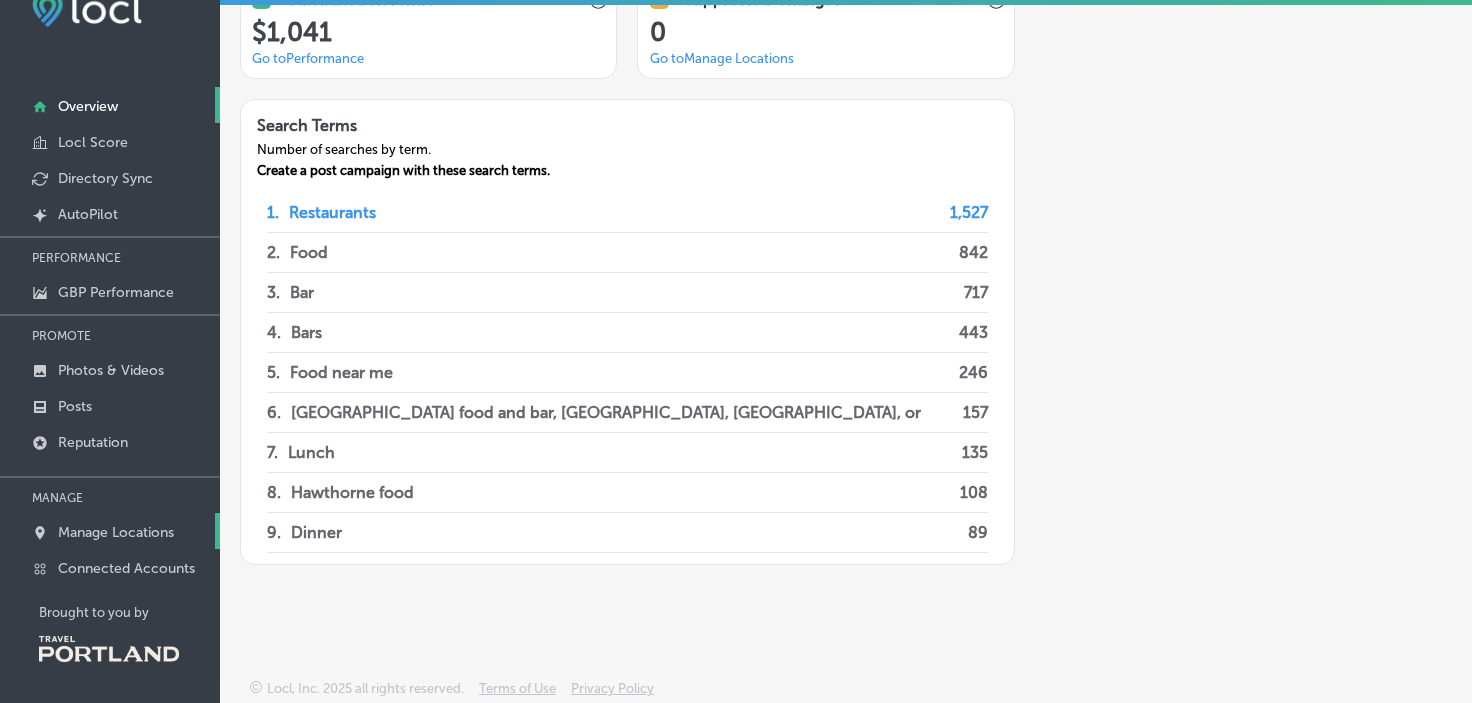 click on "Manage Locations" at bounding box center [116, 532] 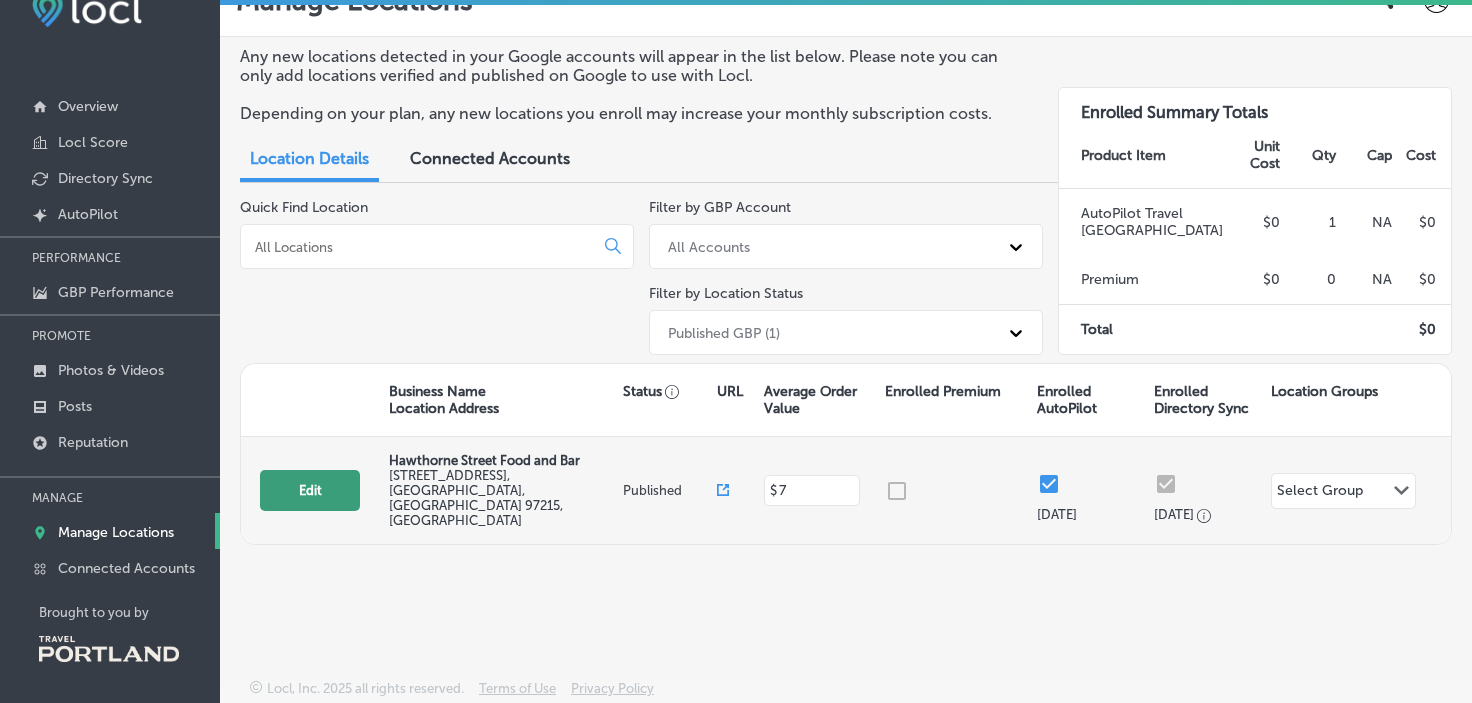 click on "Edit" at bounding box center [310, 490] 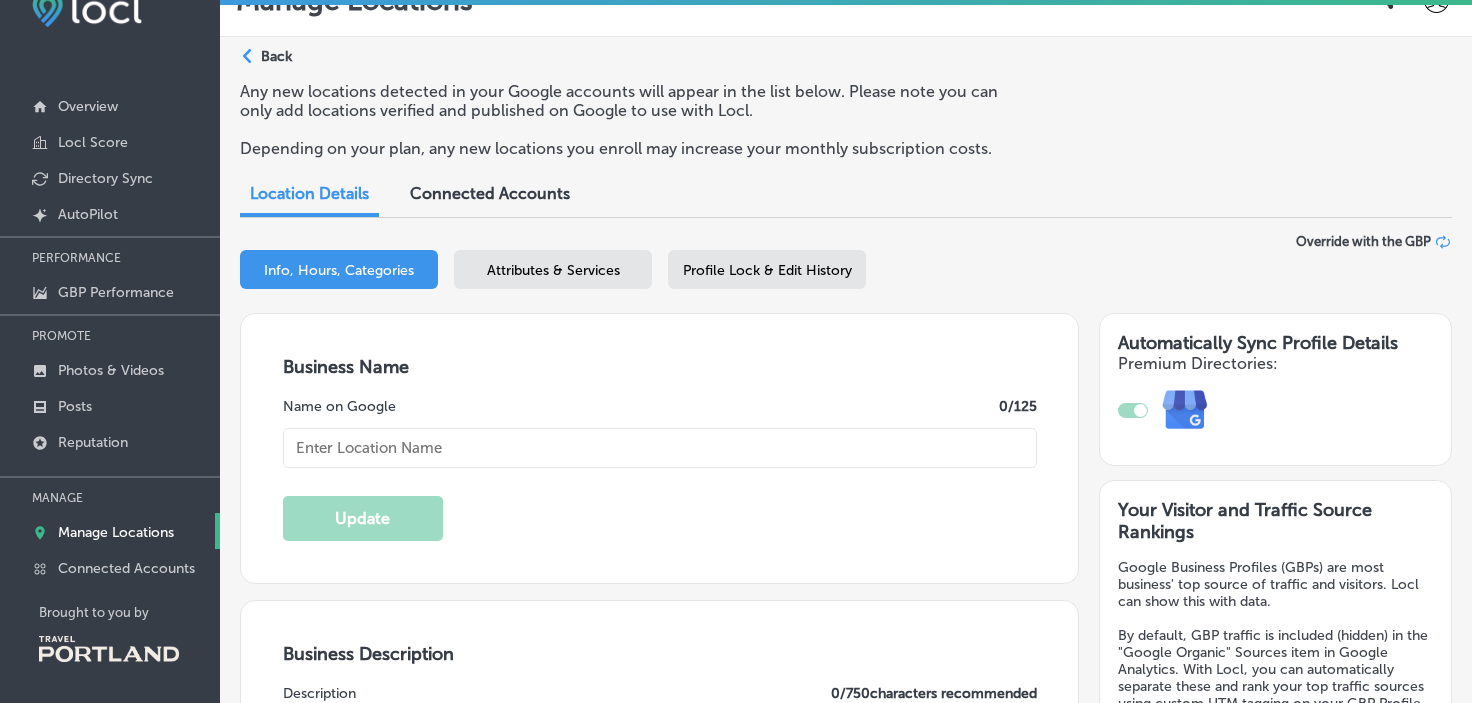 type on "Hawthorne Street Food and Bar" 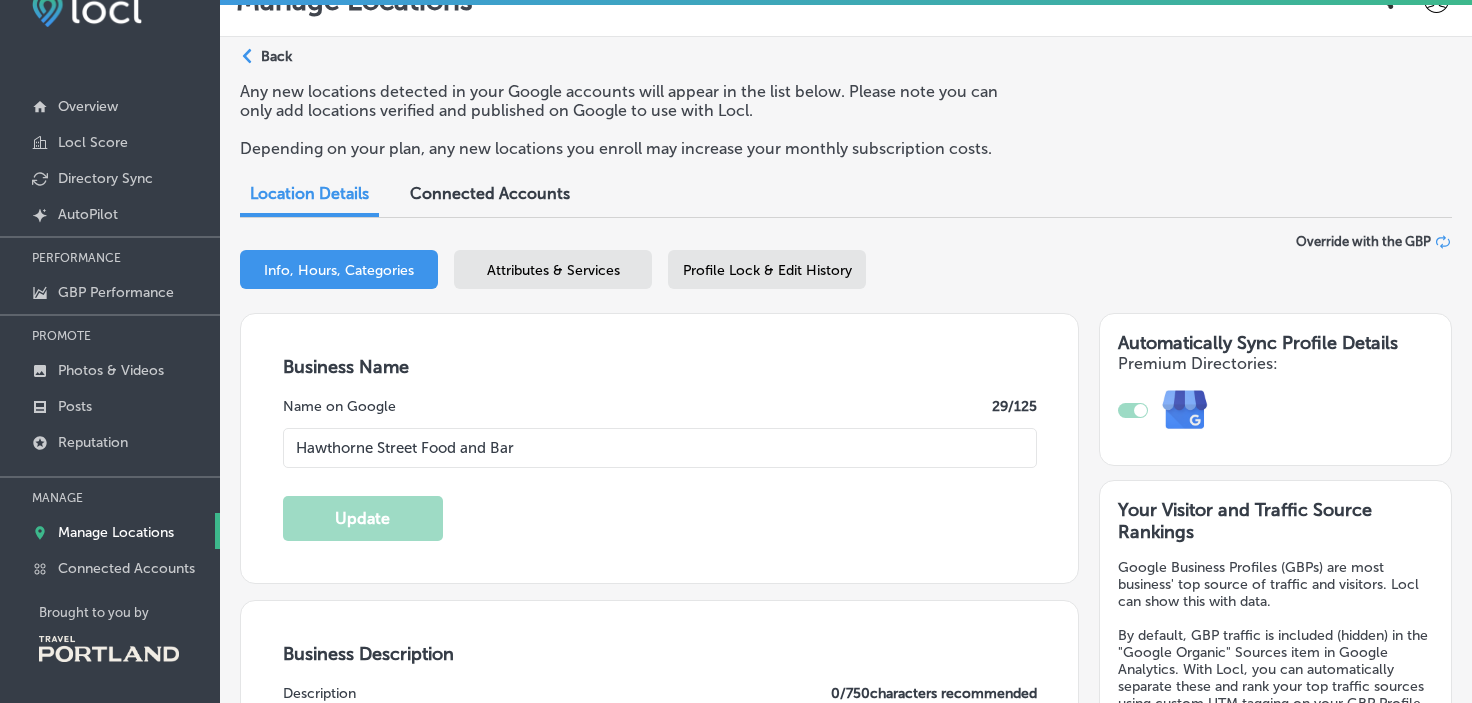 checkbox on "true" 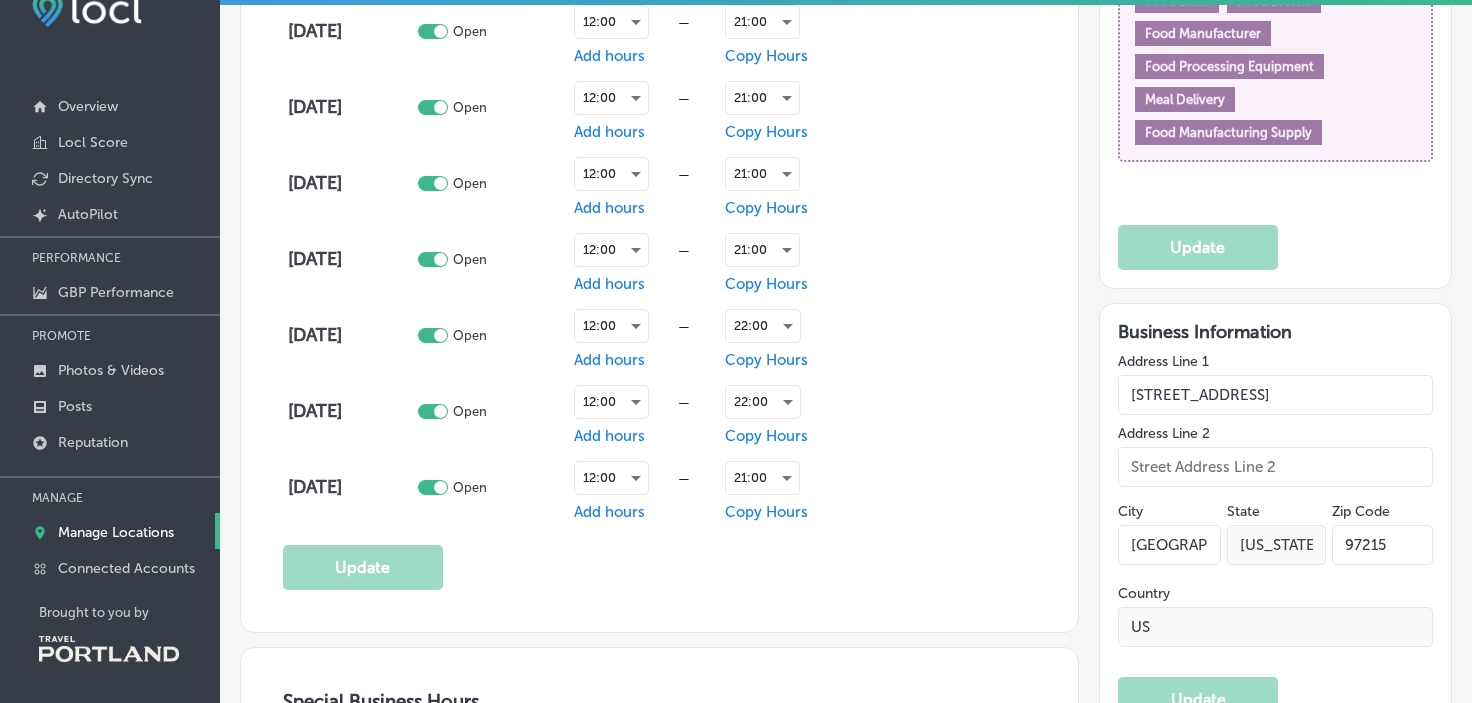 scroll, scrollTop: 1360, scrollLeft: 0, axis: vertical 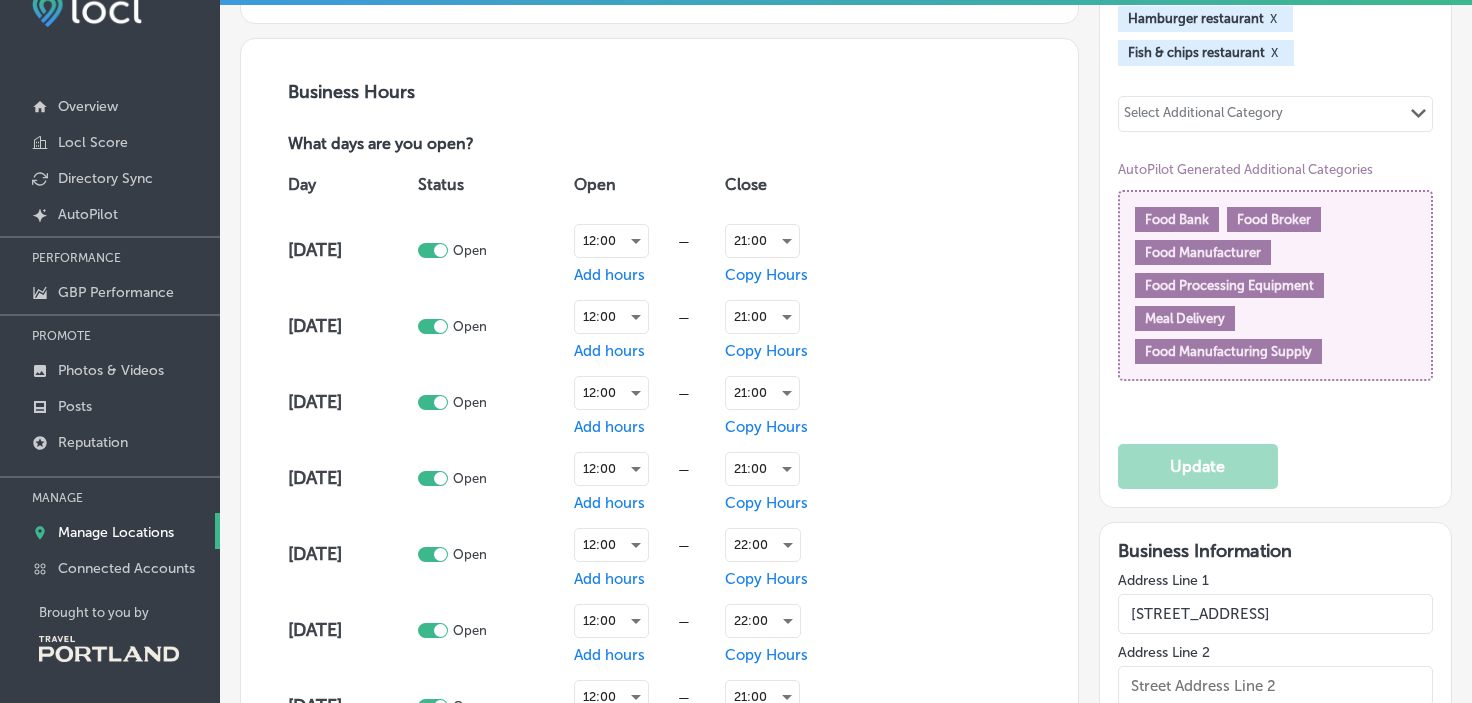 click on "Food Manufacturer" at bounding box center (1203, 252) 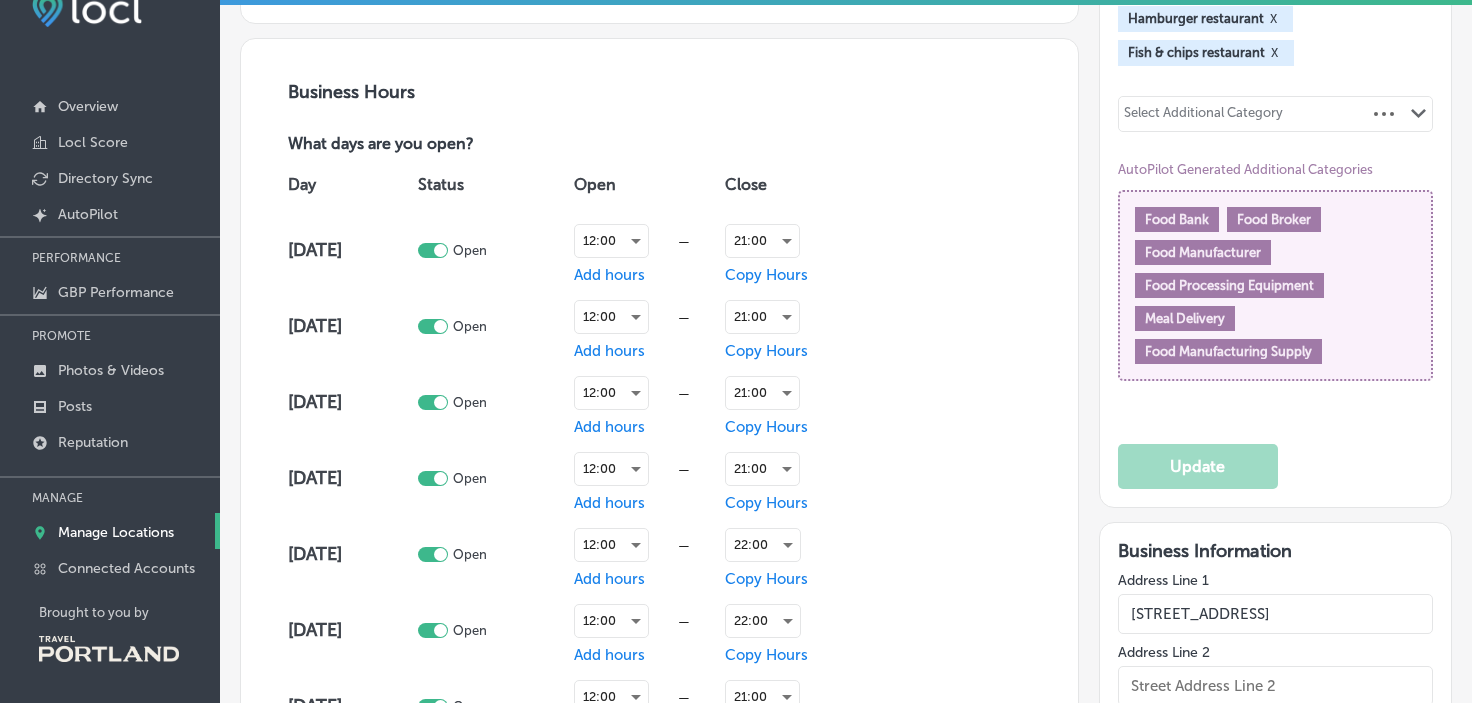 drag, startPoint x: 1233, startPoint y: 99, endPoint x: 1408, endPoint y: 107, distance: 175.18275 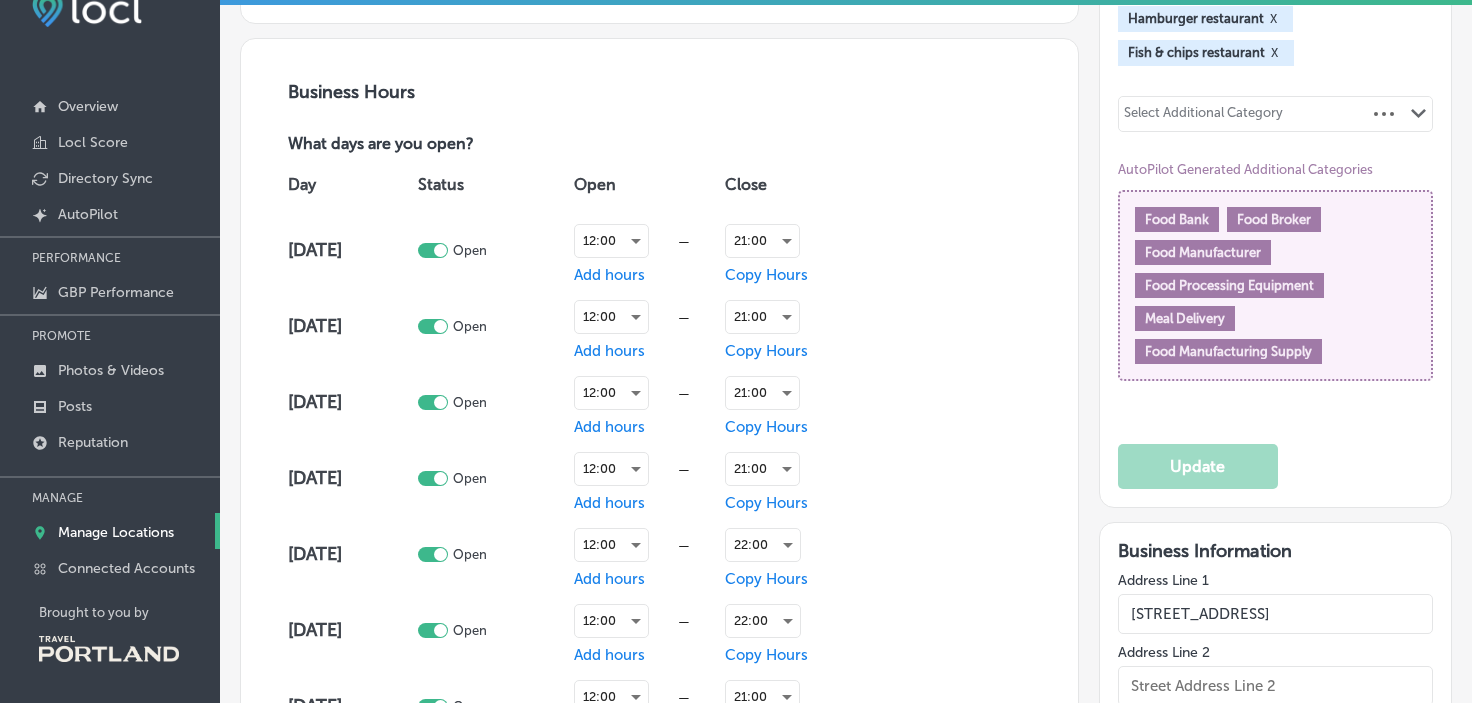 click on "Path
Created with Sketch." 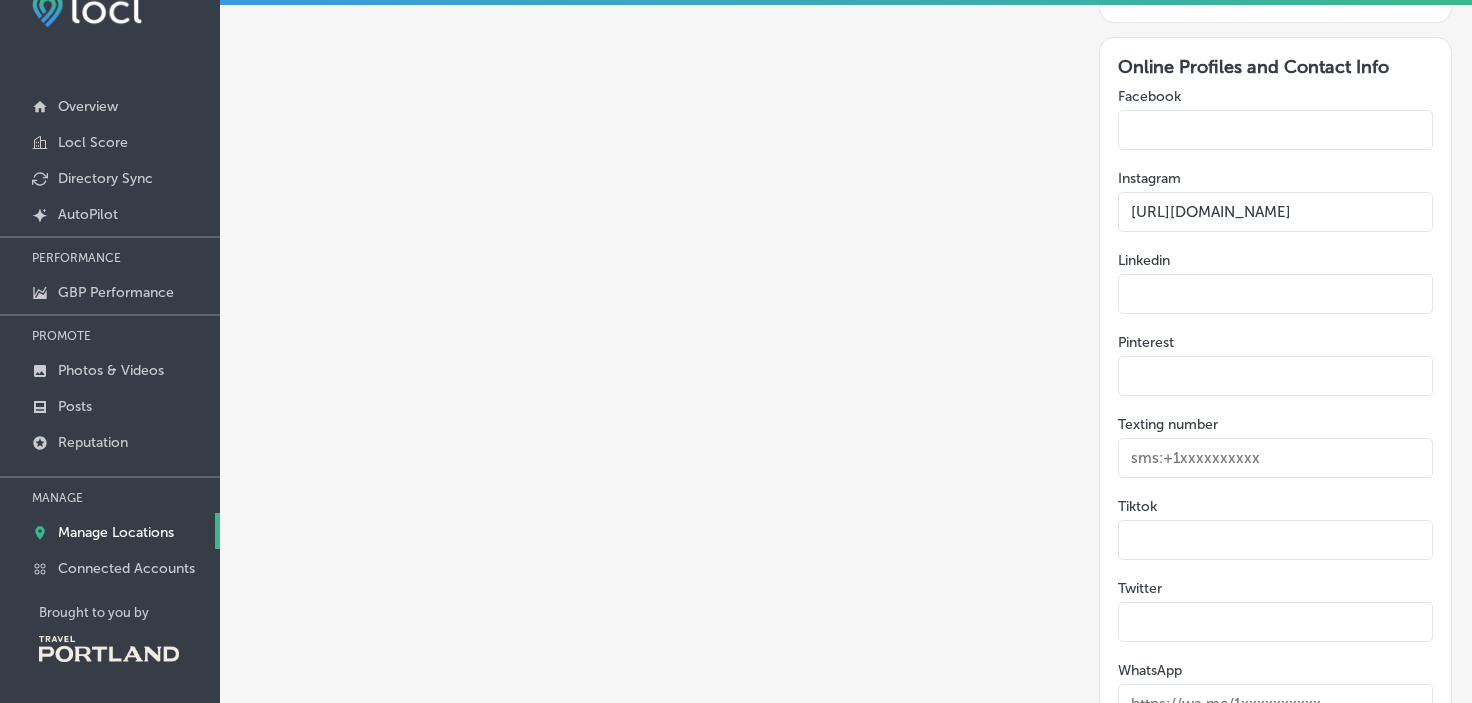 scroll, scrollTop: 0, scrollLeft: 0, axis: both 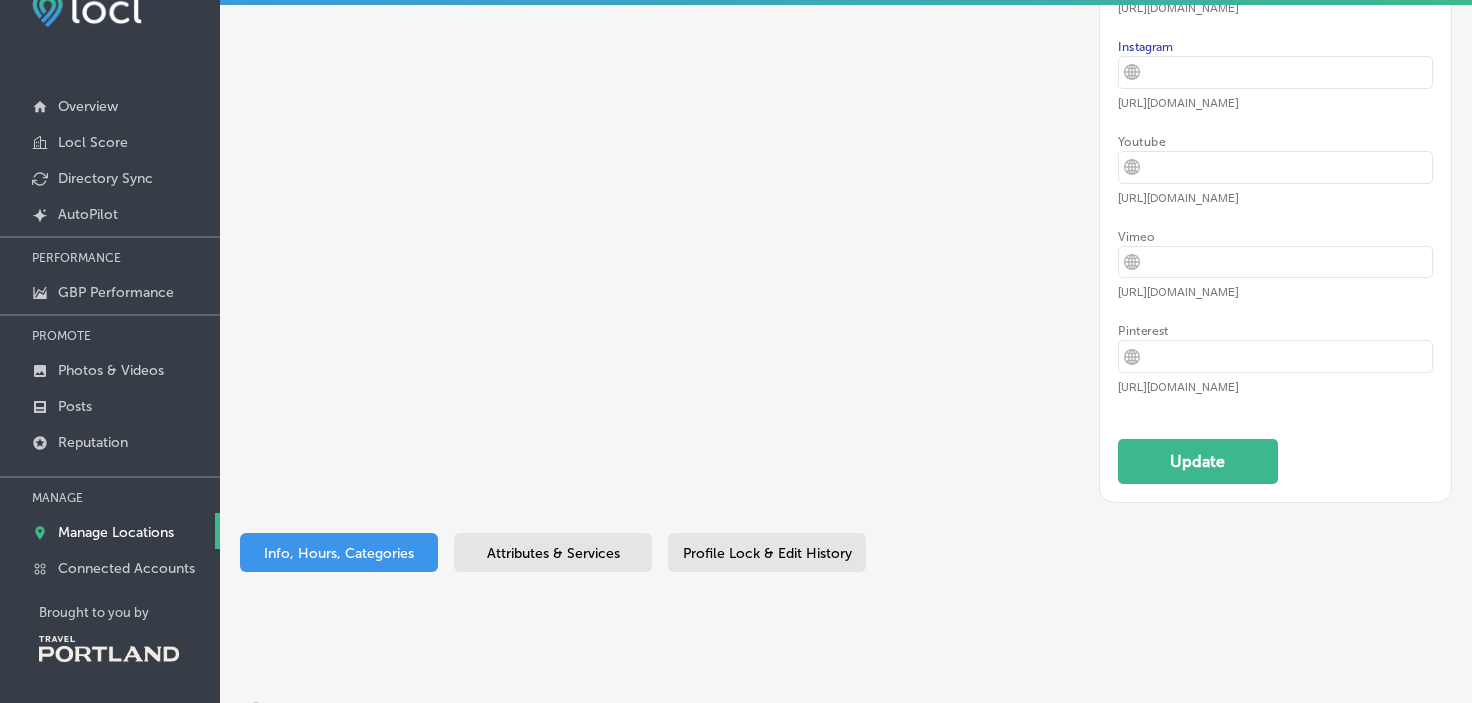 click at bounding box center [1291, 72] 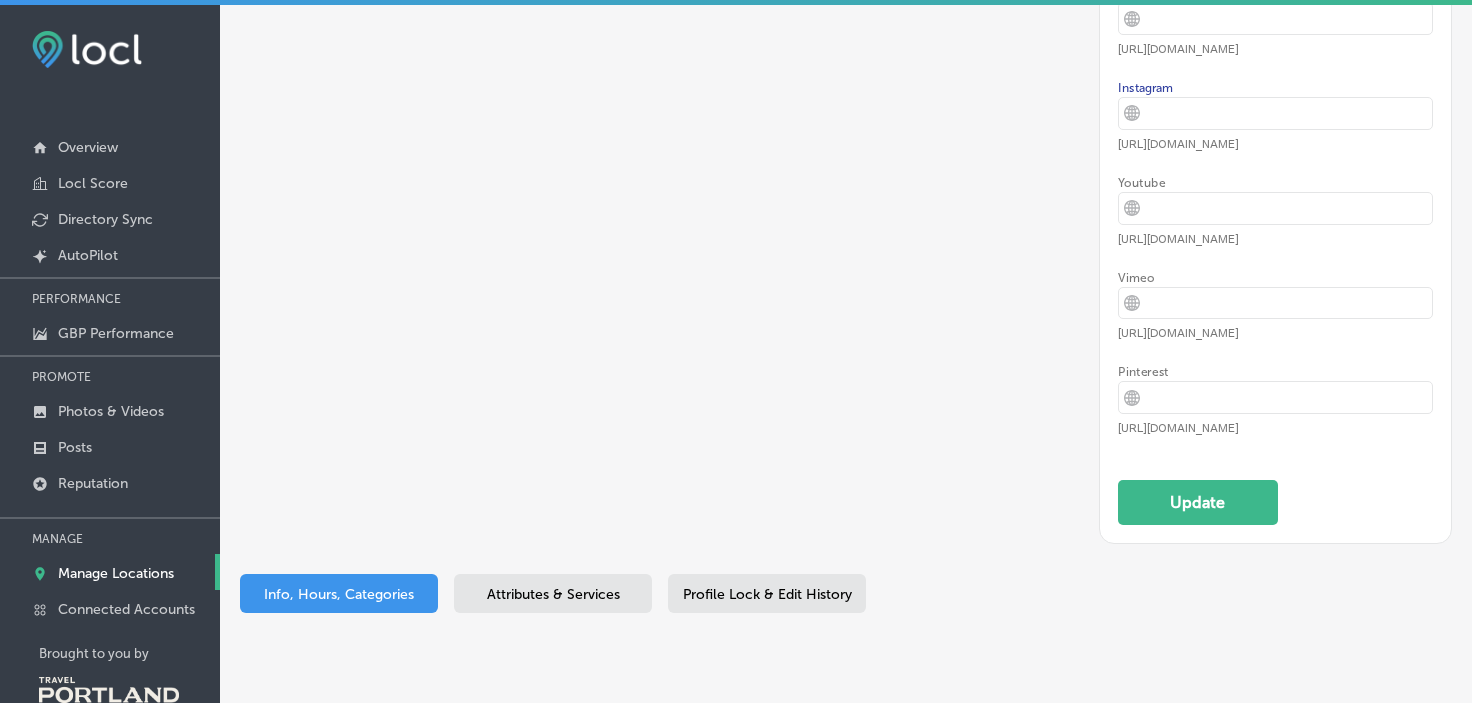 paste on "https://www.instagram.com/hawthorne_street_food_and_bar/" 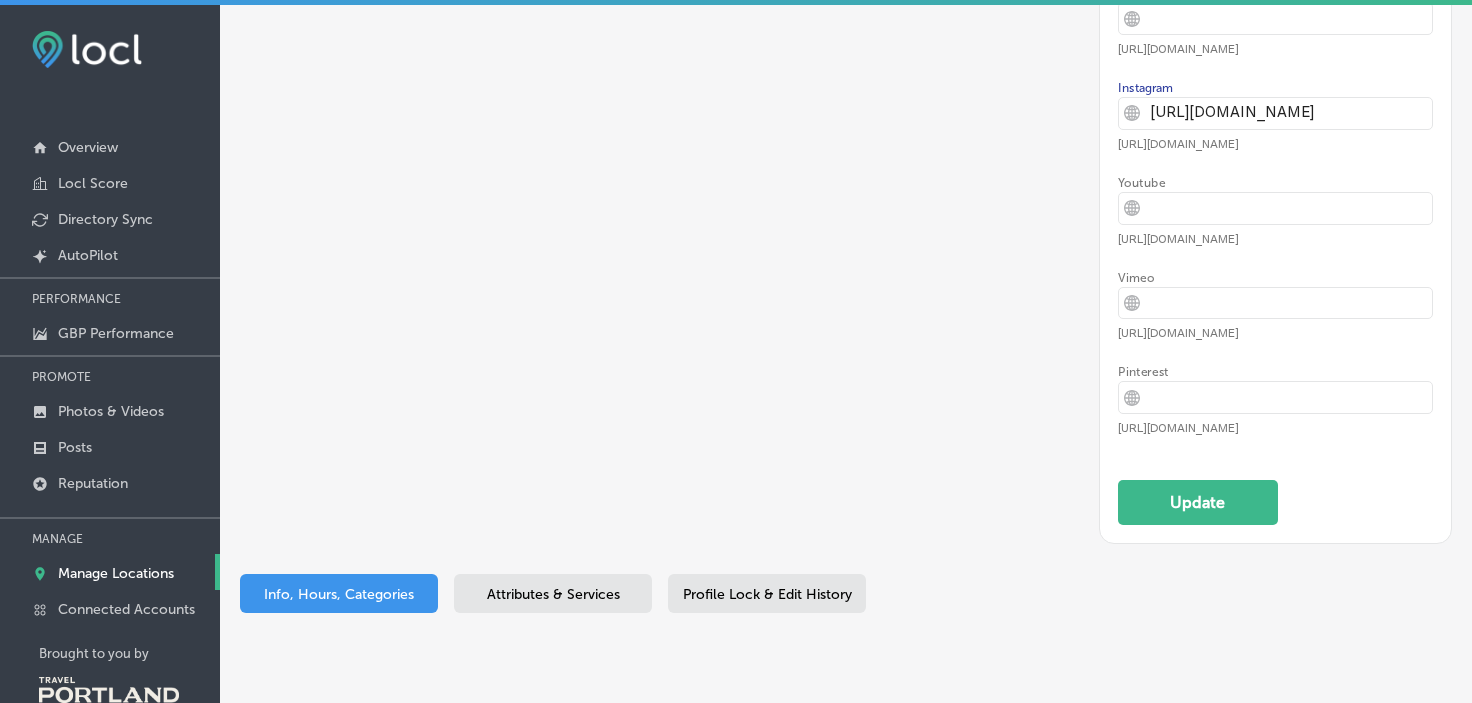 scroll, scrollTop: 0, scrollLeft: 137, axis: horizontal 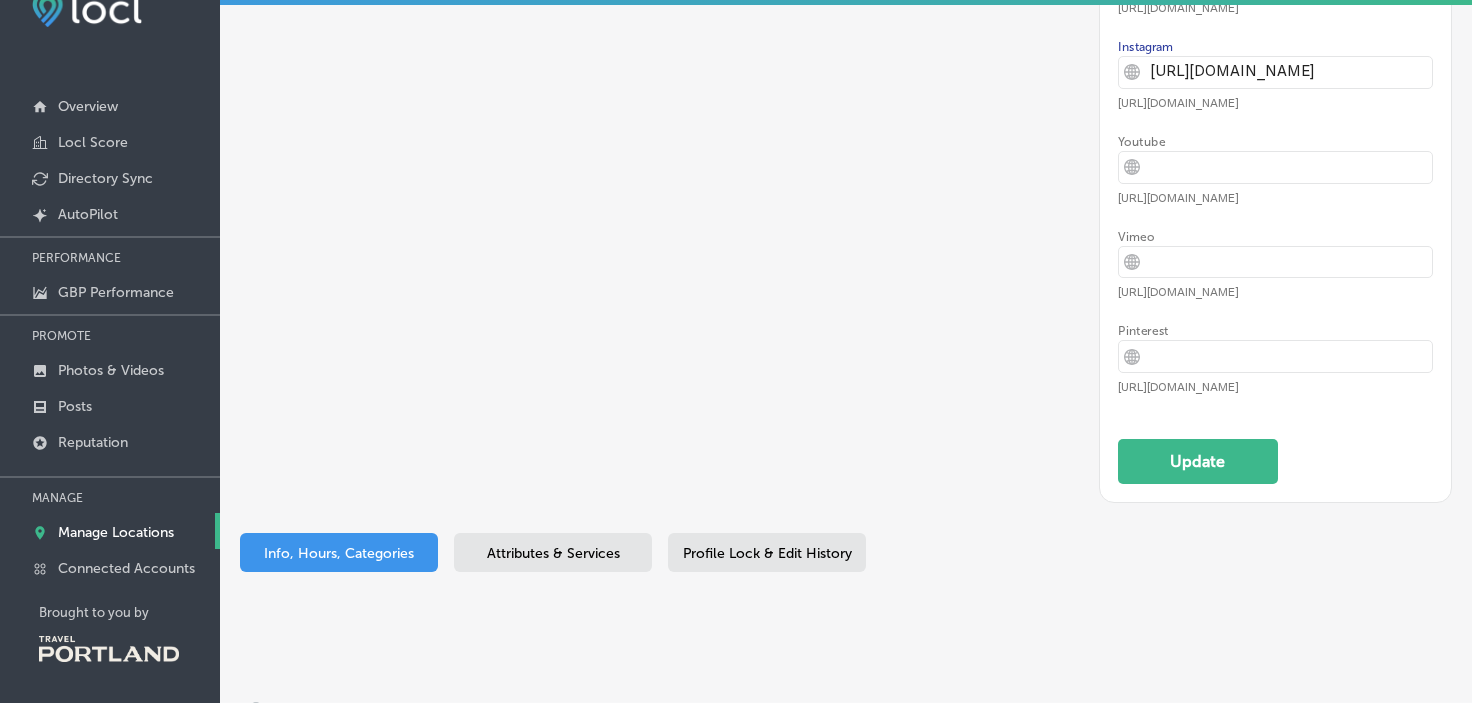 type on "https://www.instagram.com/hawthorne_street_food_and_bar/" 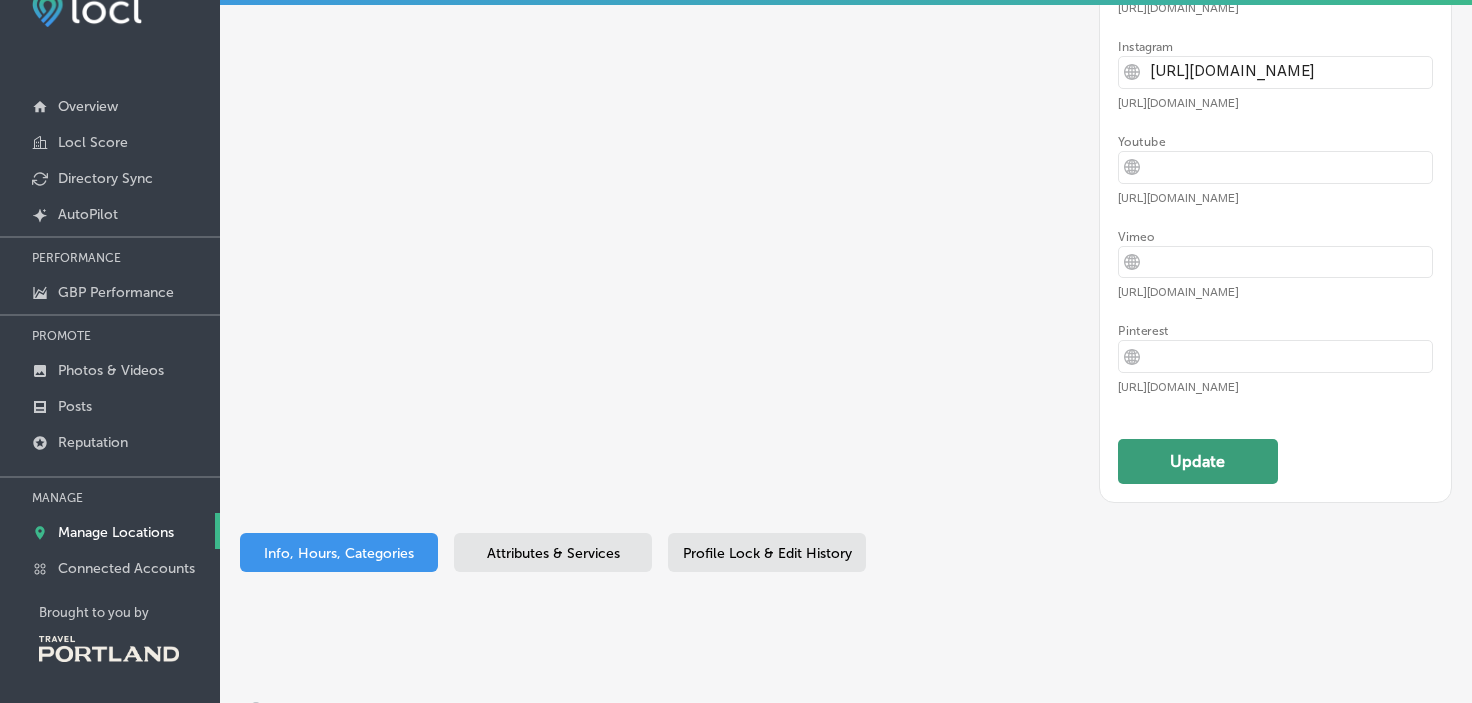 click on "Update" 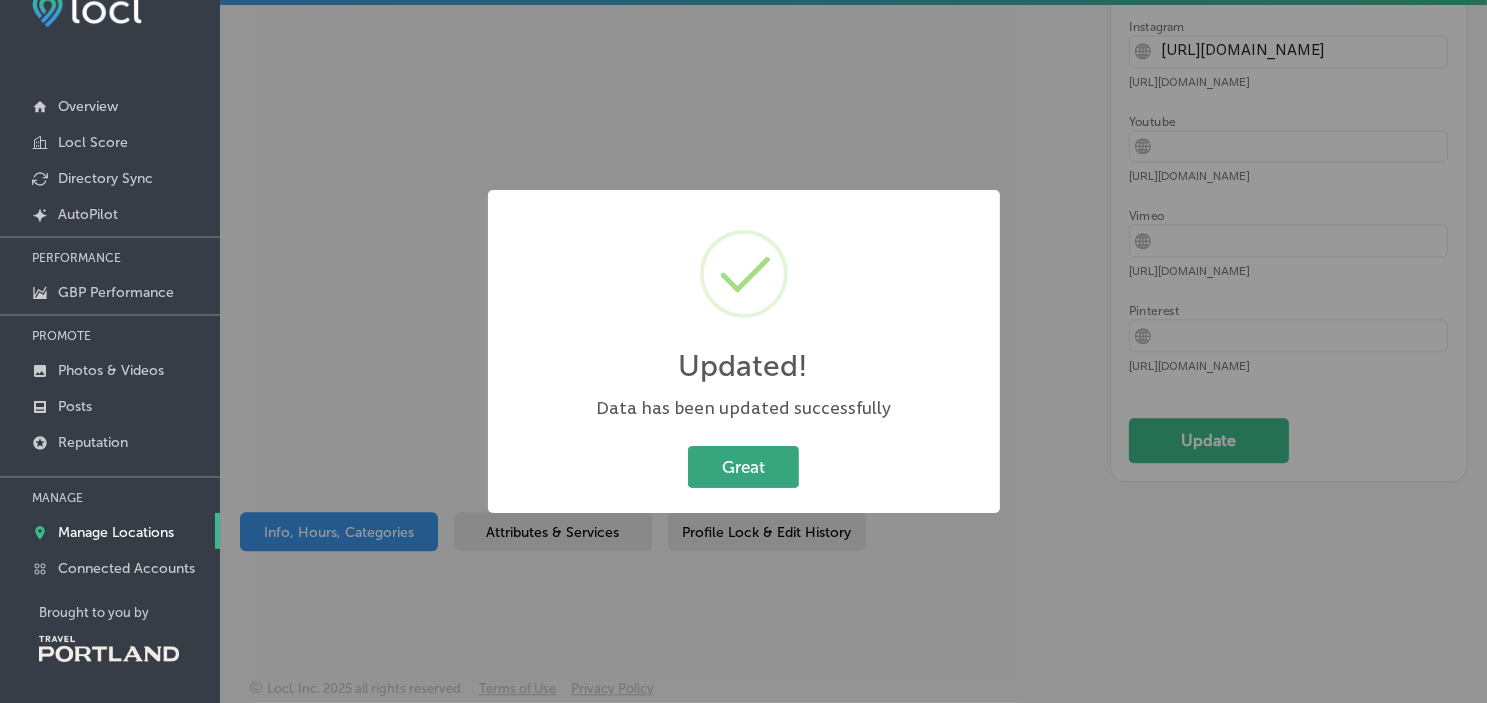 click on "Great" at bounding box center [743, 466] 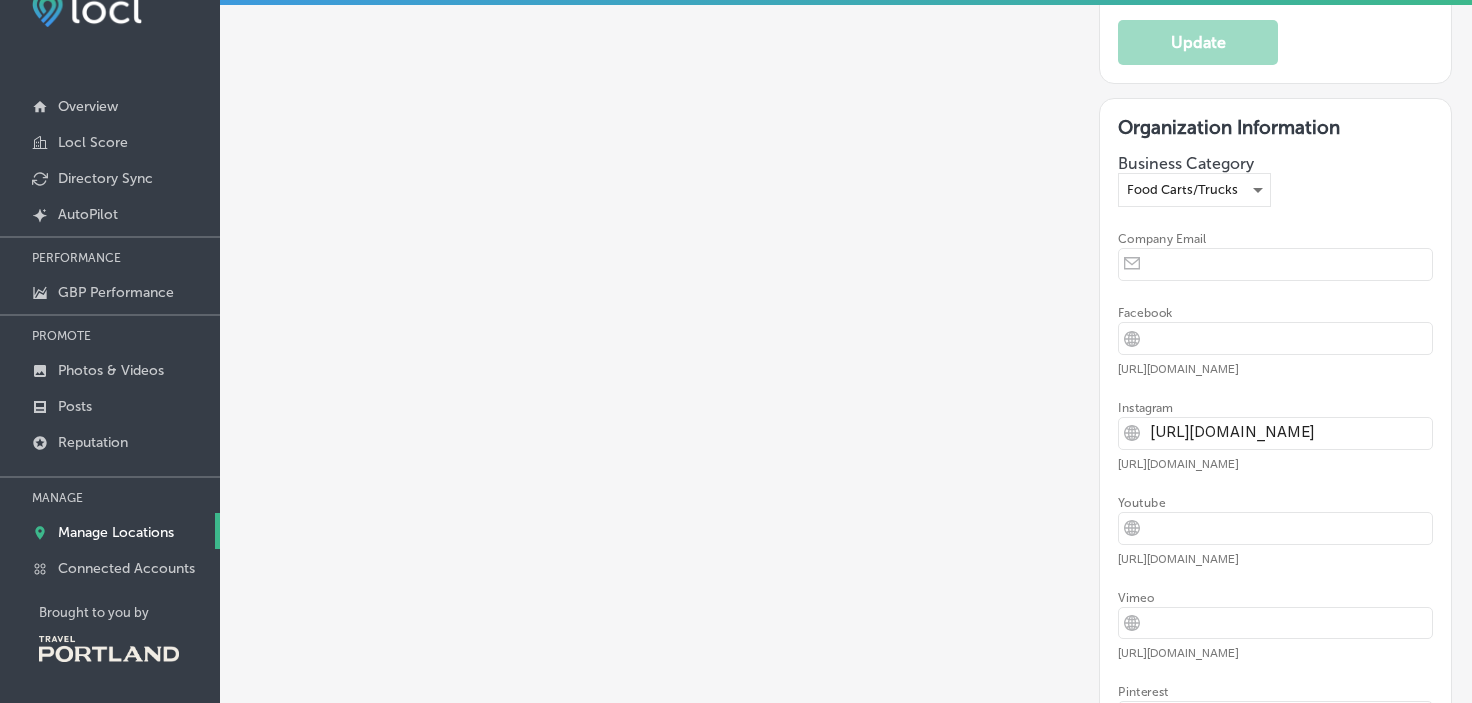 scroll, scrollTop: 4591, scrollLeft: 0, axis: vertical 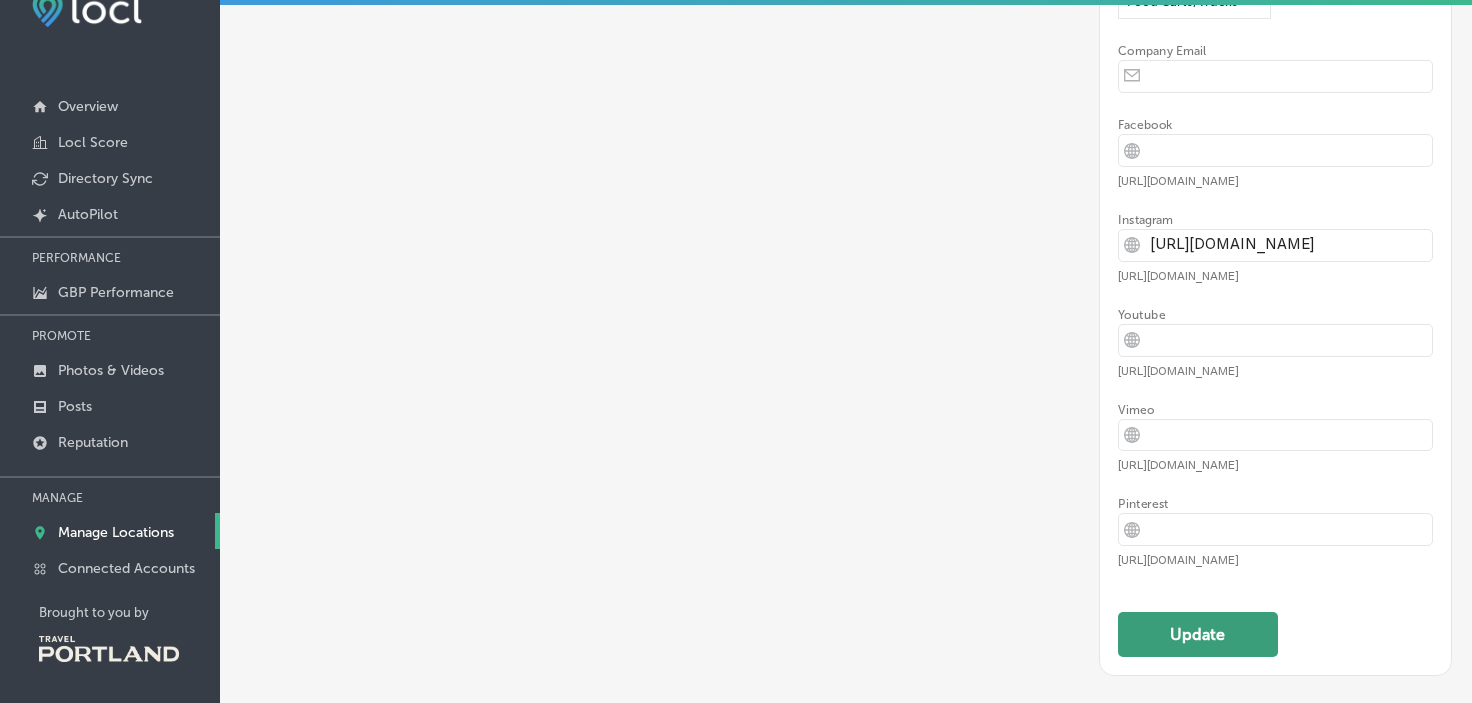 click on "Update" 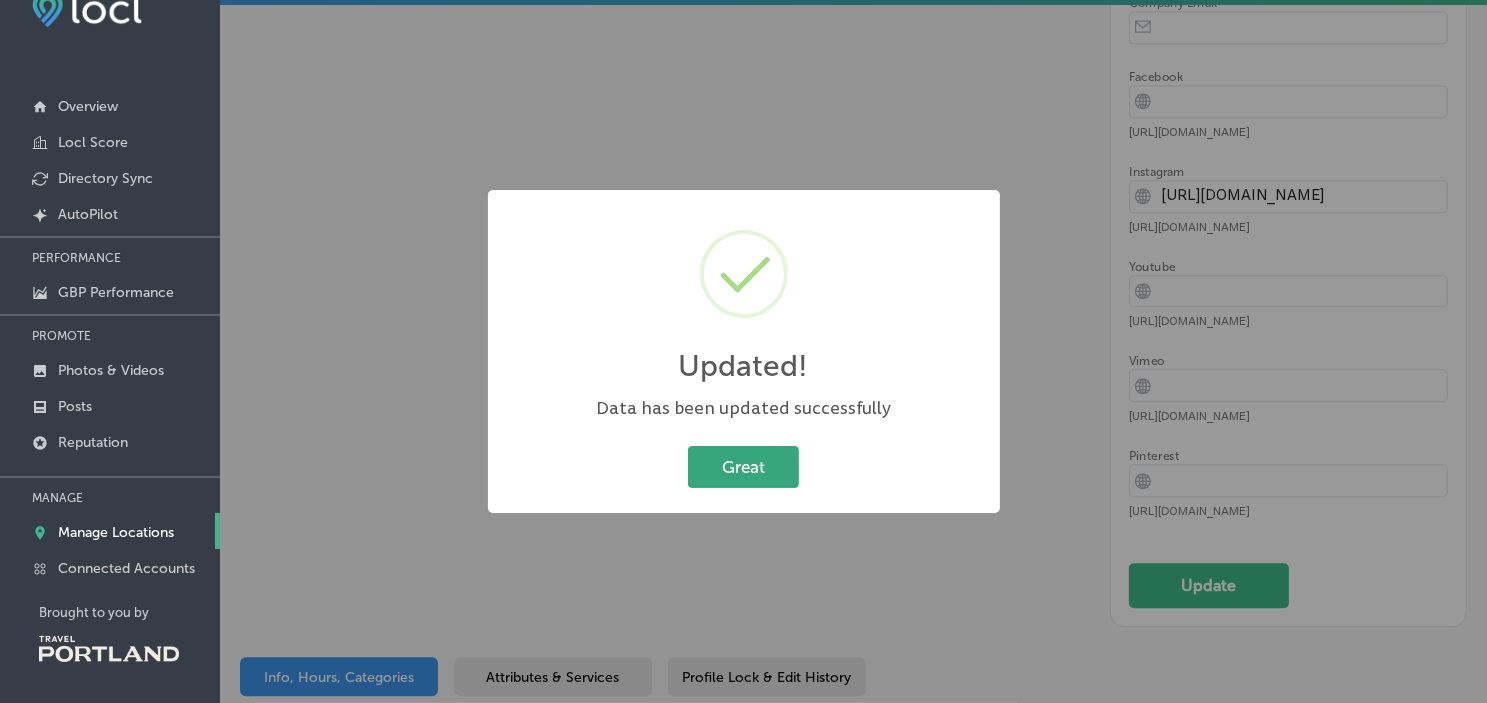 click on "Great" at bounding box center [743, 466] 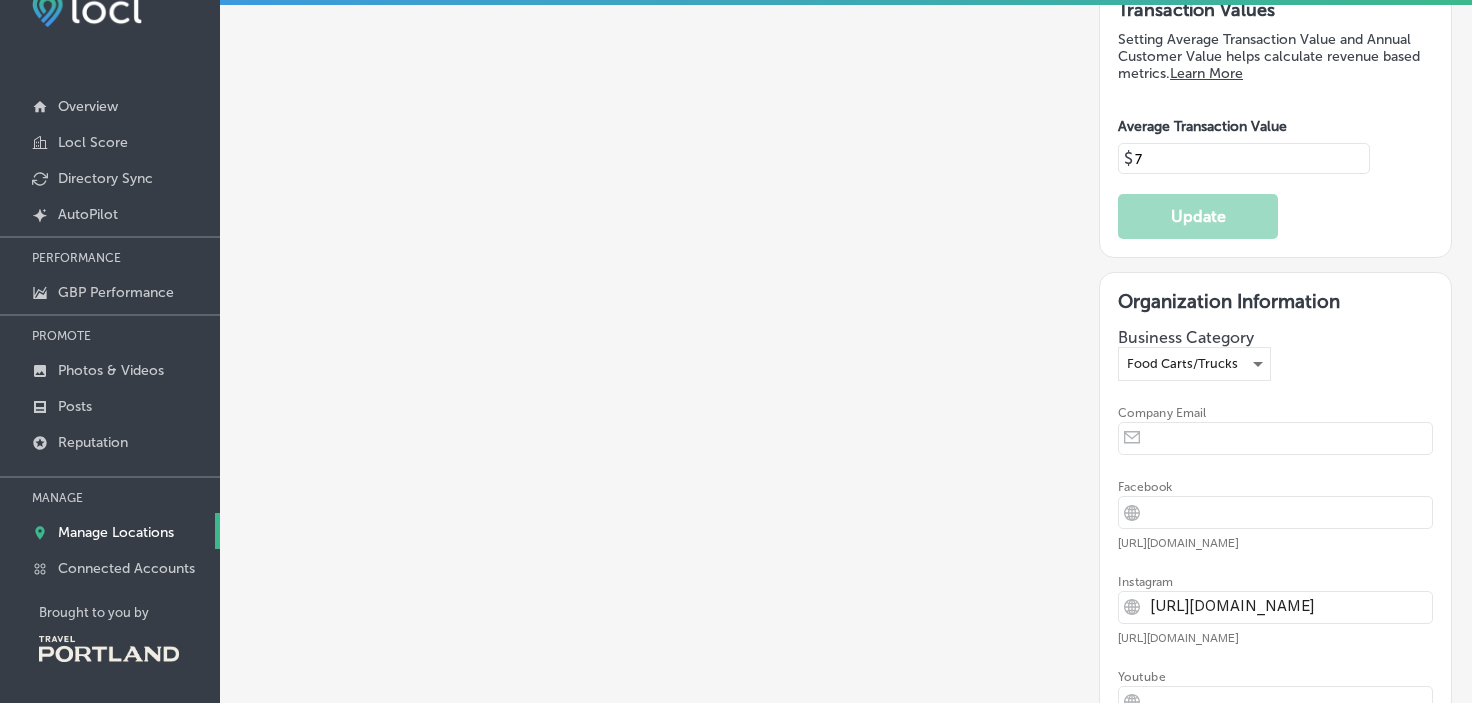 scroll, scrollTop: 4273, scrollLeft: 0, axis: vertical 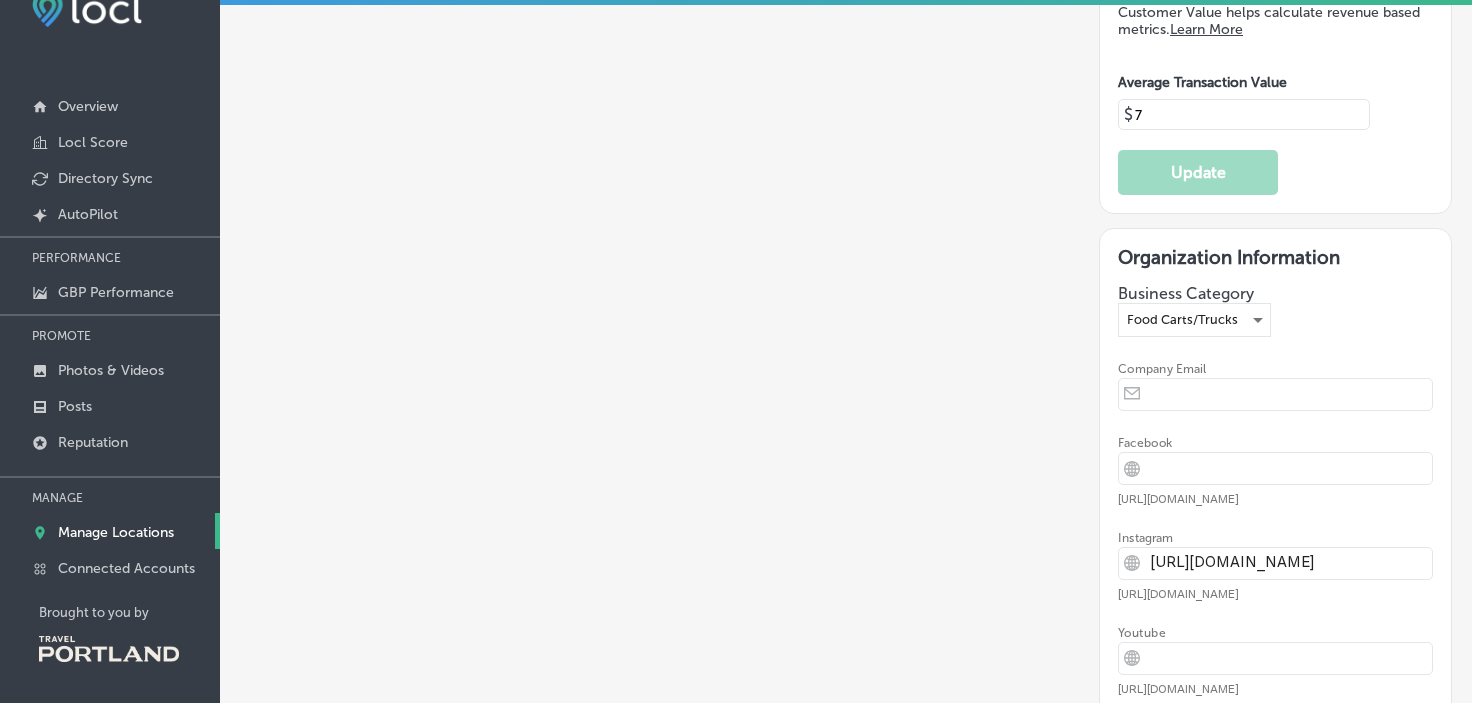 click at bounding box center [1291, 394] 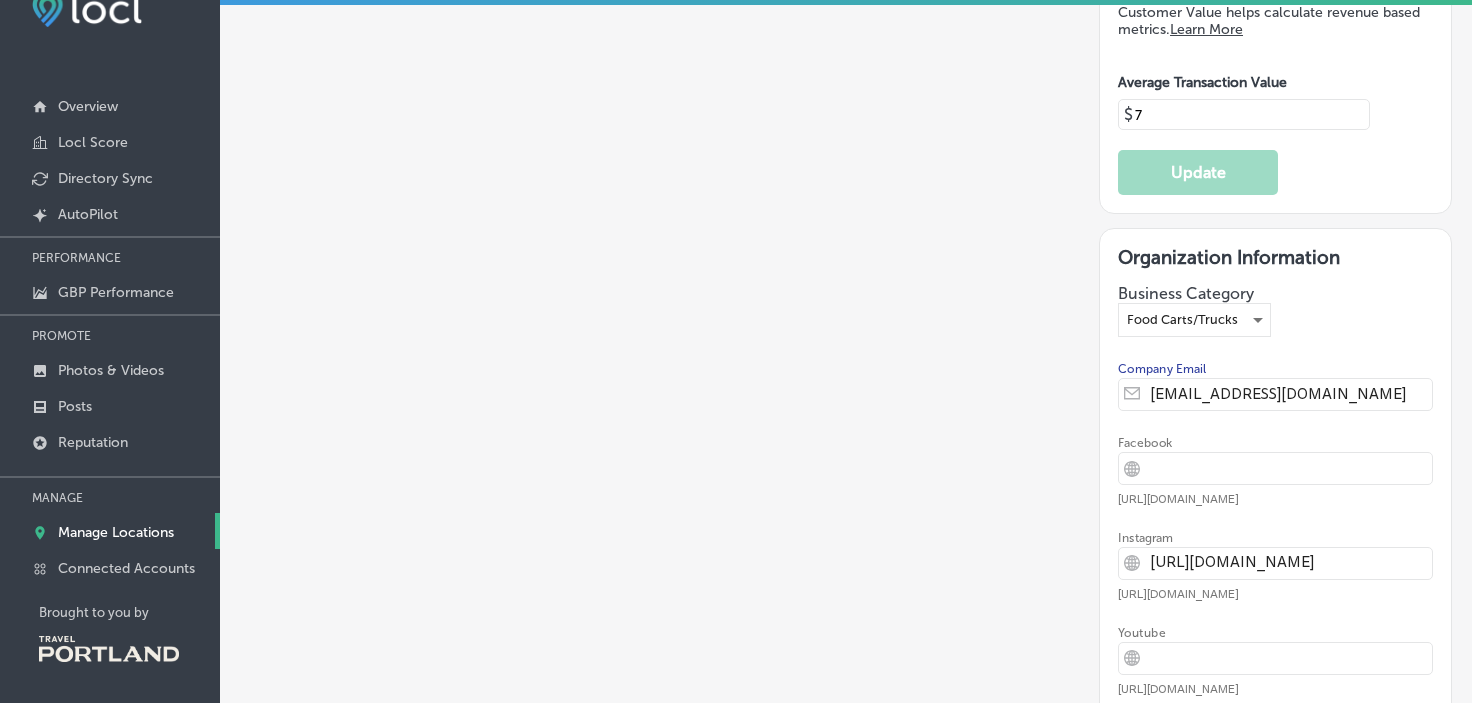 type on "streetfoodpods@gmail.com" 